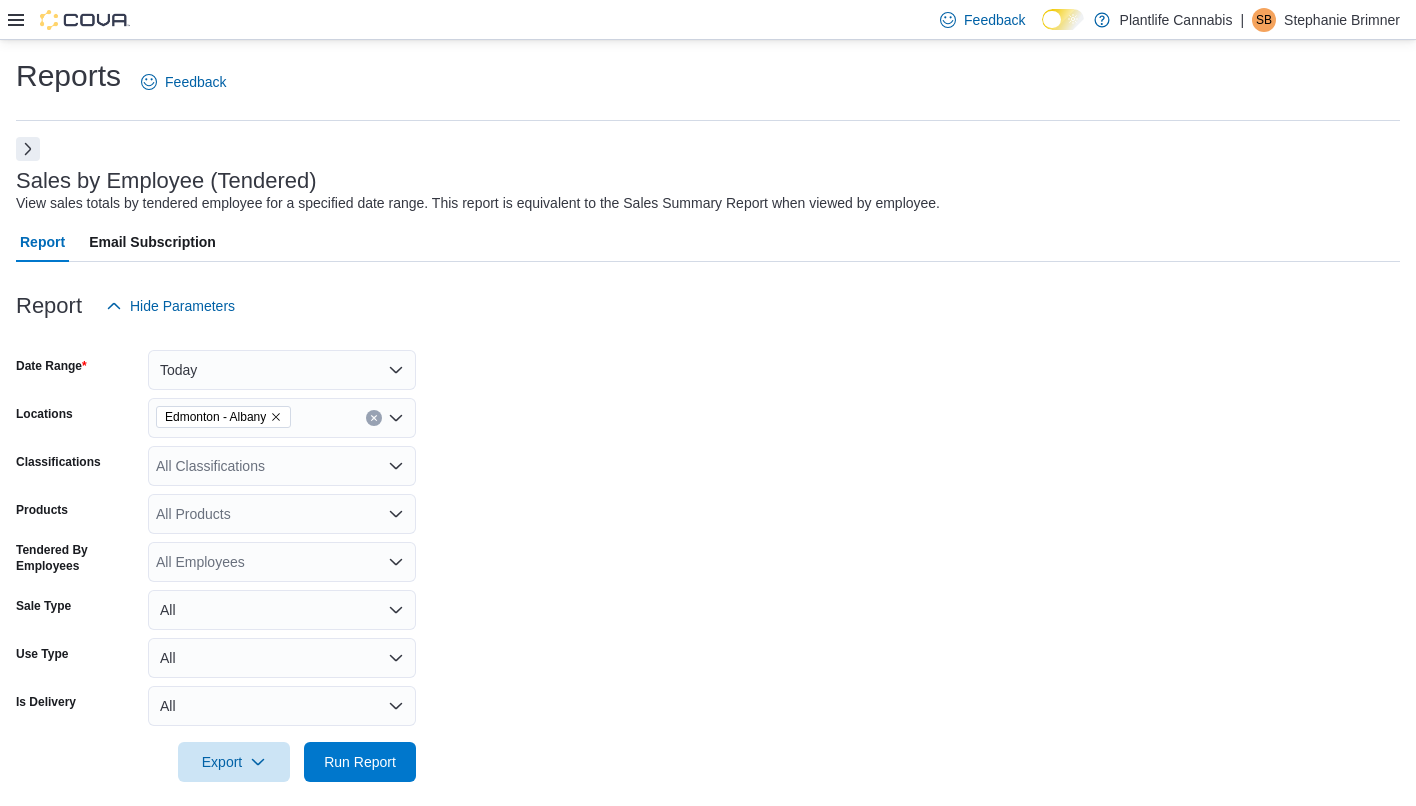 scroll, scrollTop: 329, scrollLeft: 0, axis: vertical 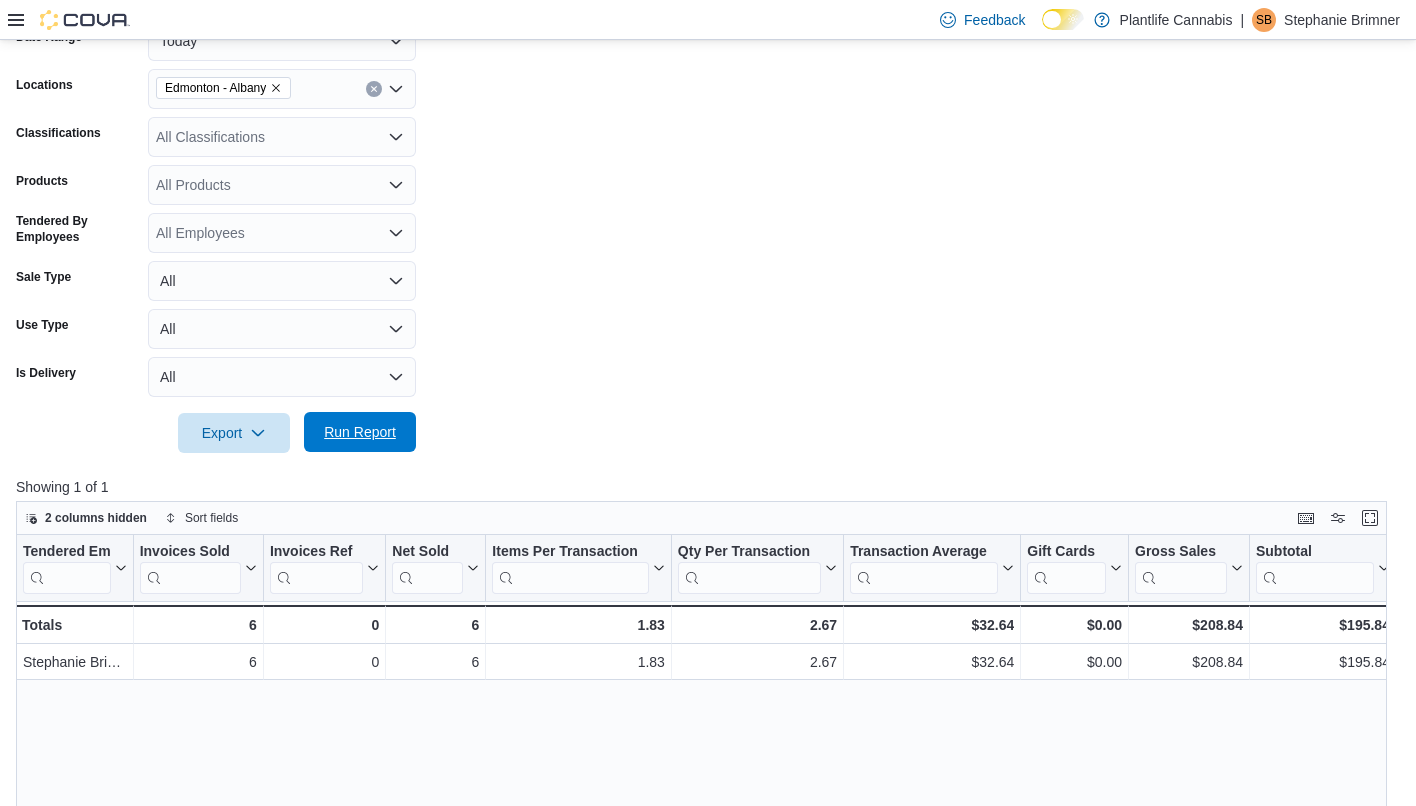 click on "Run Report" at bounding box center (360, 432) 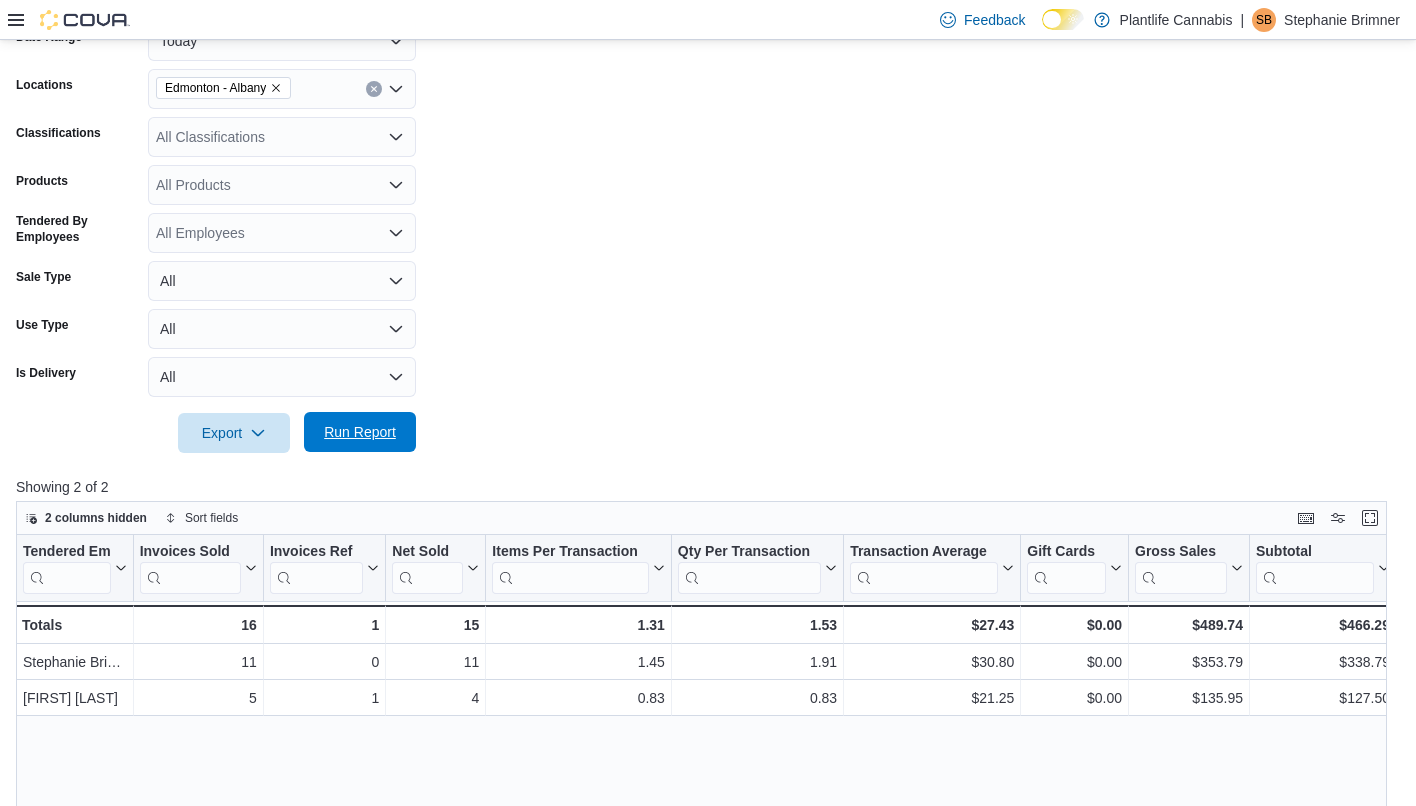 click on "Run Report" at bounding box center (360, 432) 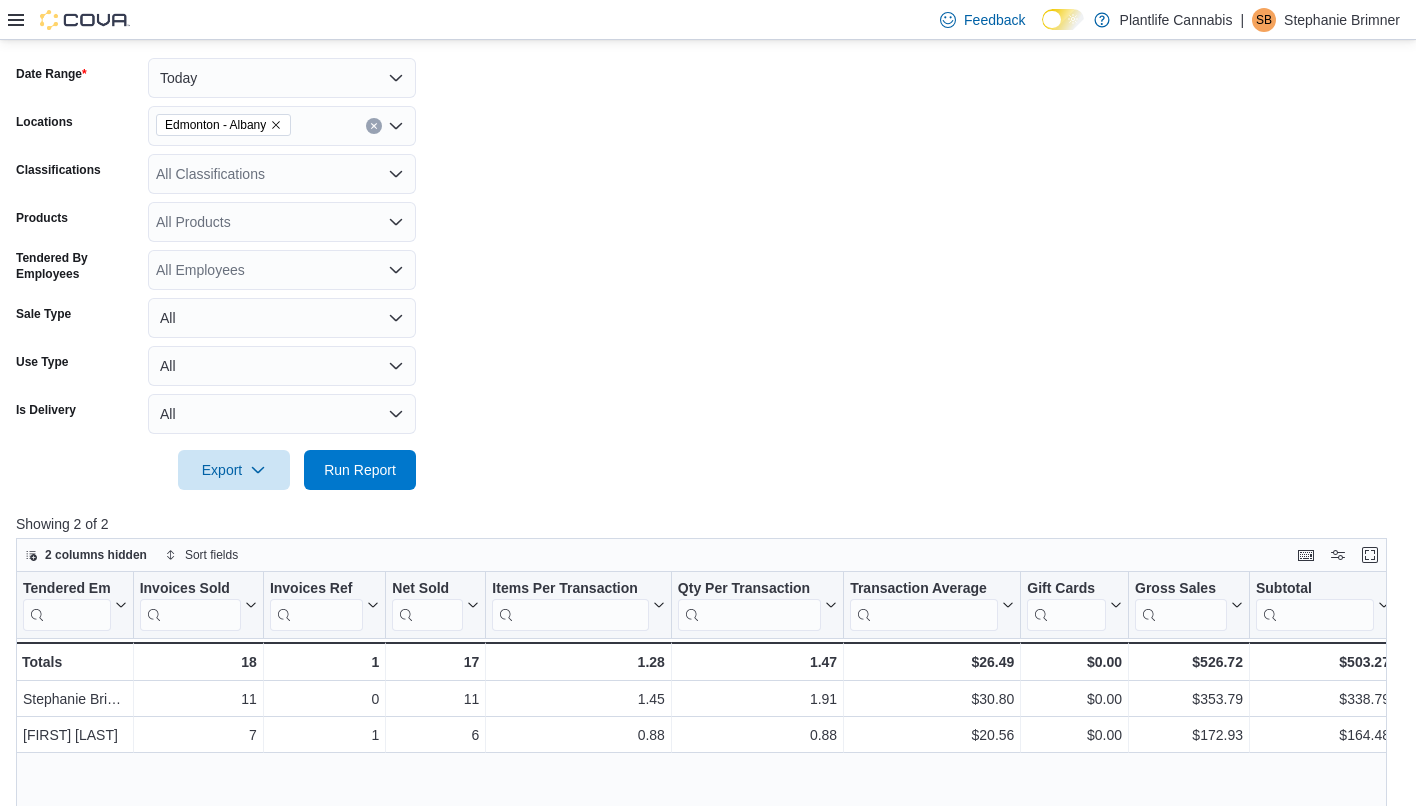 scroll, scrollTop: 0, scrollLeft: 0, axis: both 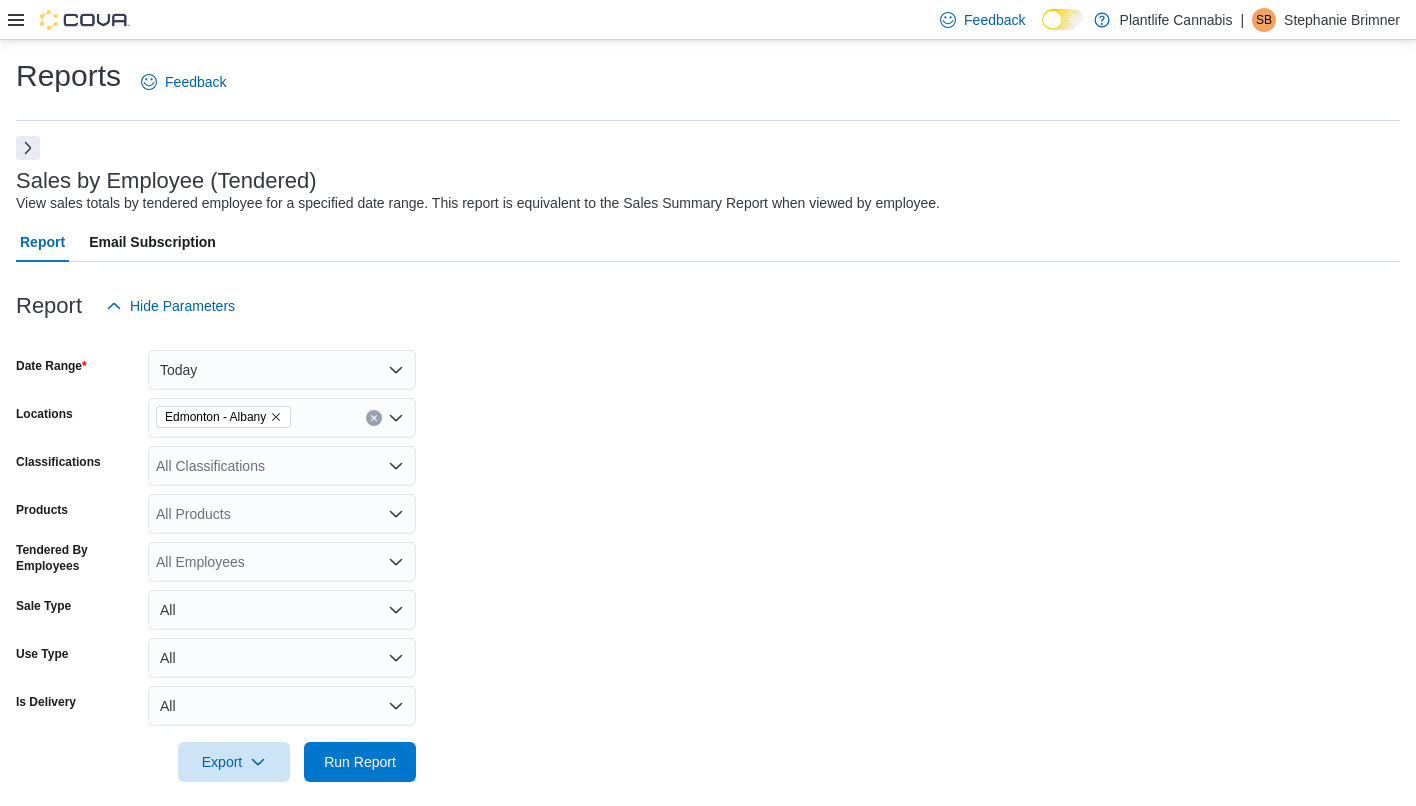 click at bounding box center [28, 148] 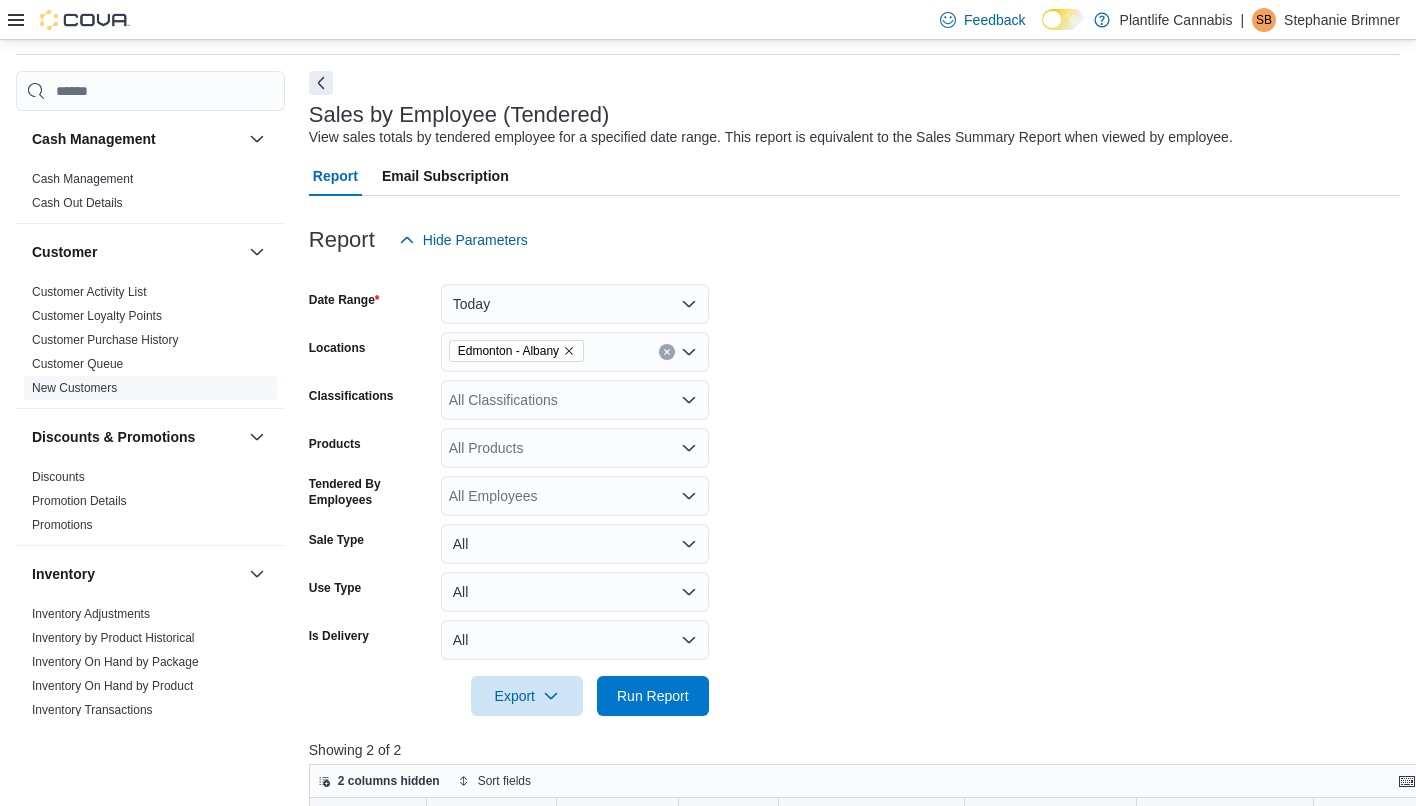 scroll, scrollTop: 365, scrollLeft: 0, axis: vertical 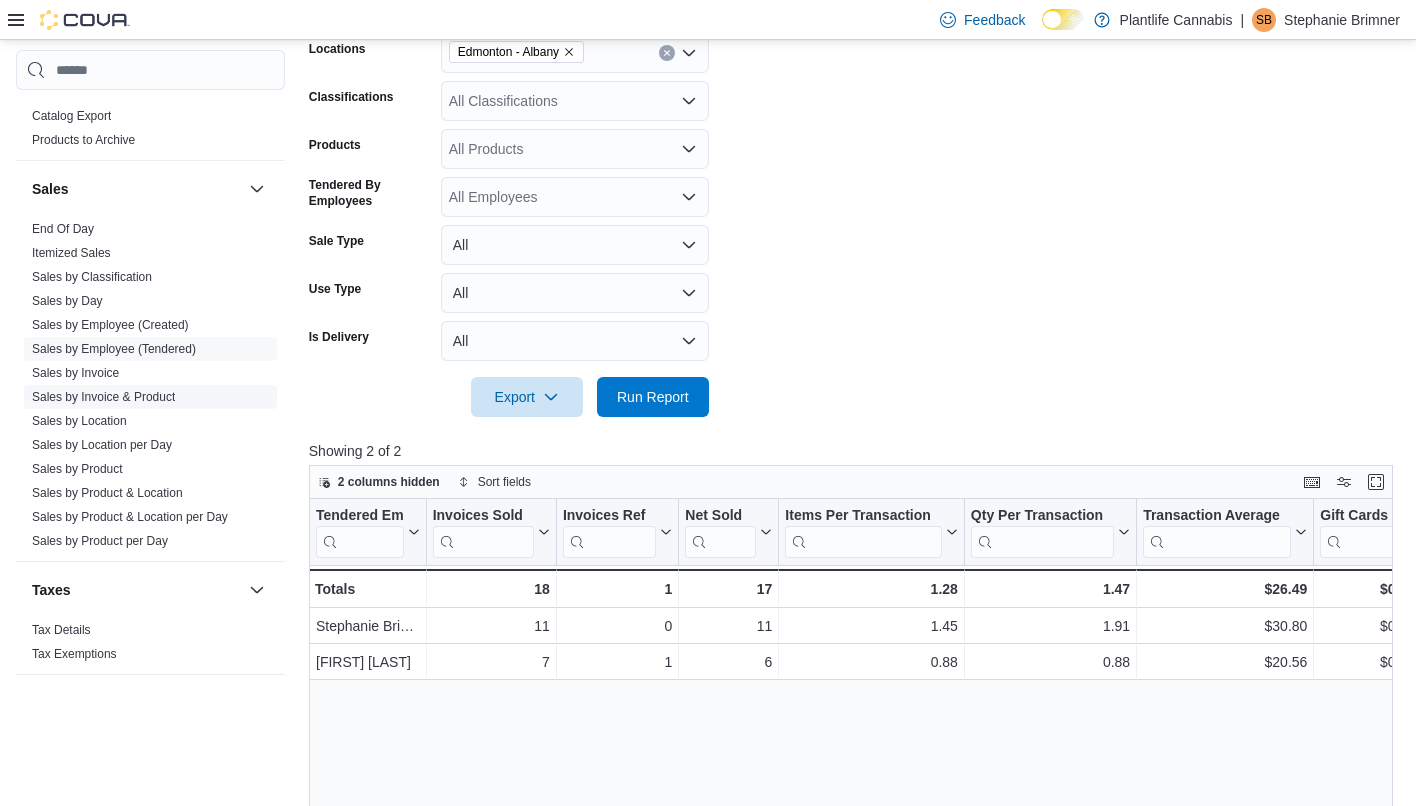 click on "Sales by Invoice & Product" at bounding box center [103, 397] 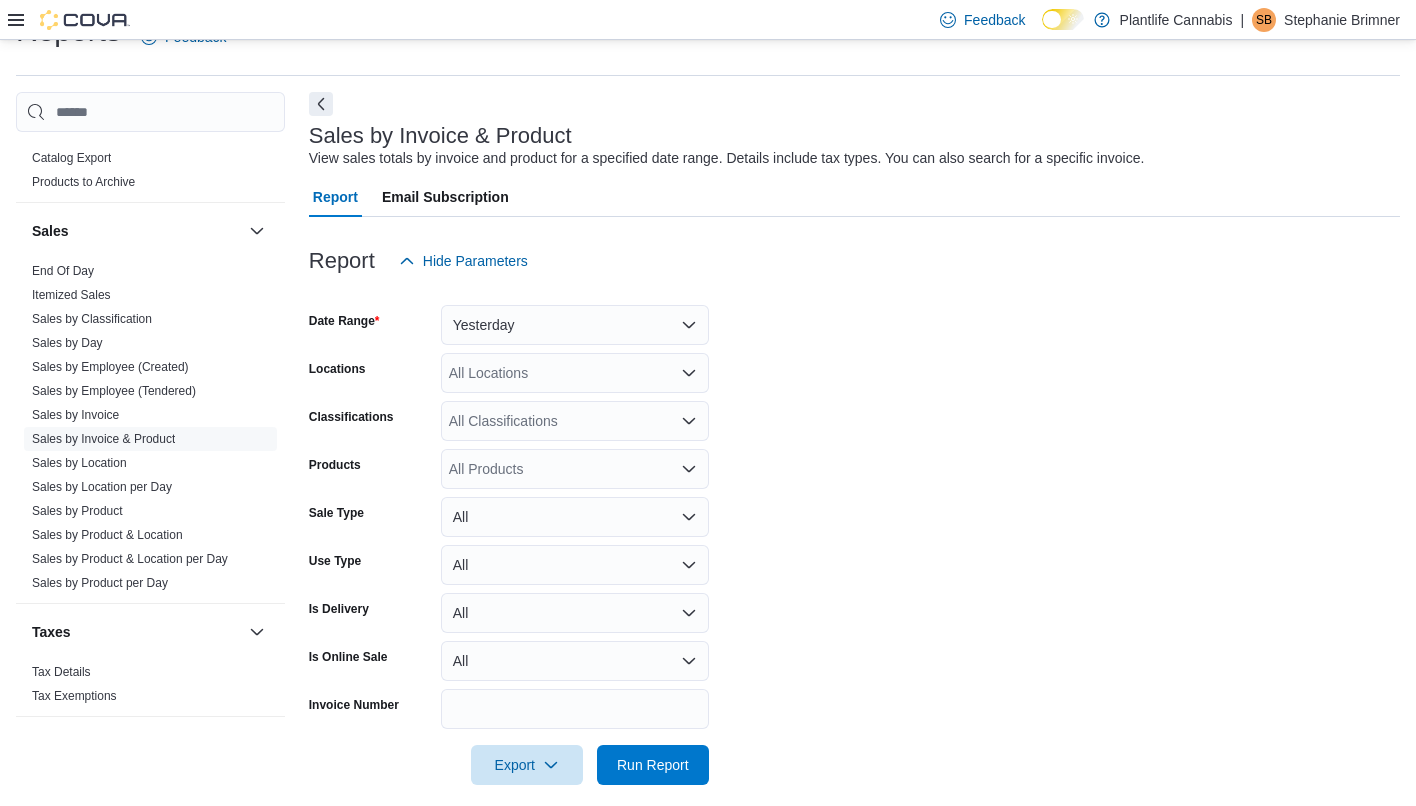 scroll, scrollTop: 46, scrollLeft: 0, axis: vertical 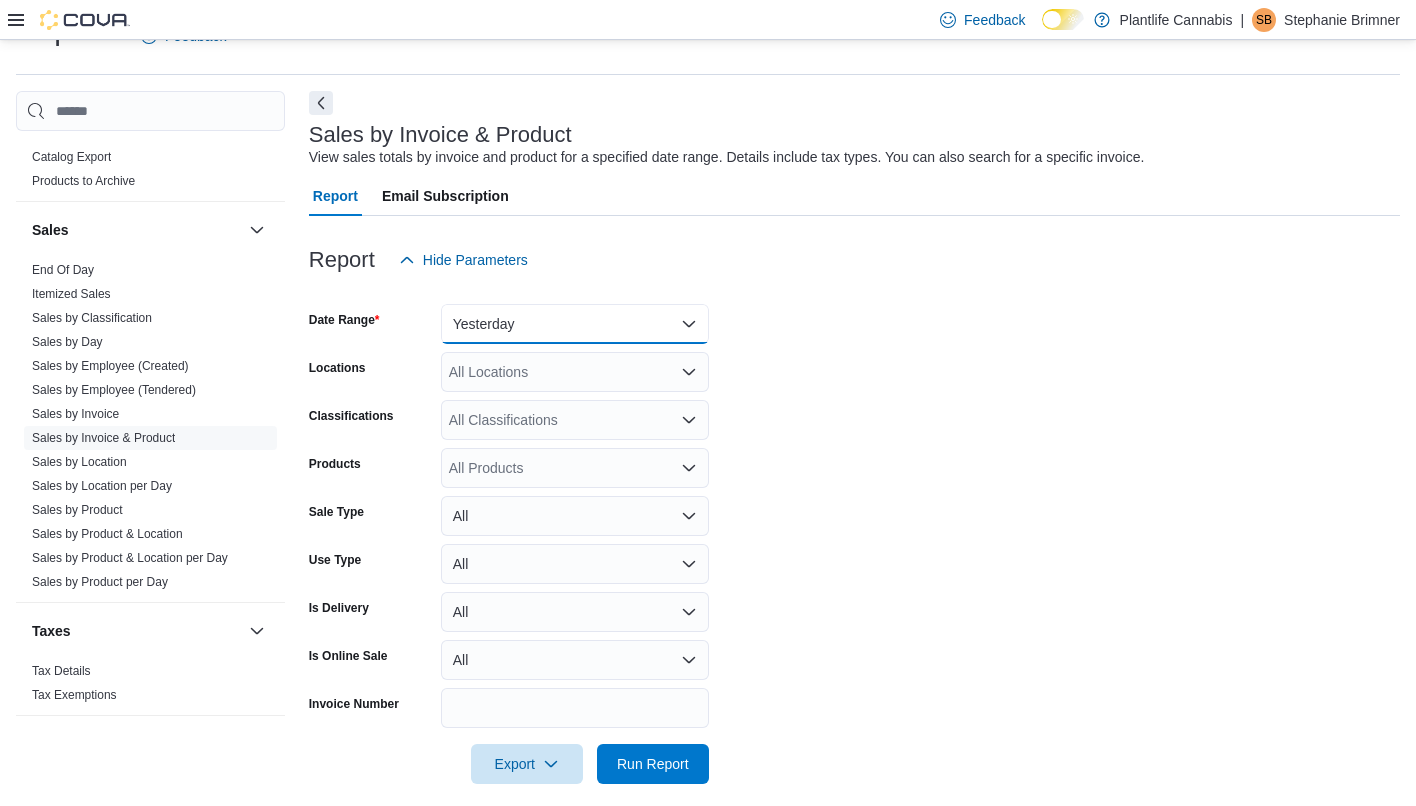 click on "Yesterday" at bounding box center (575, 324) 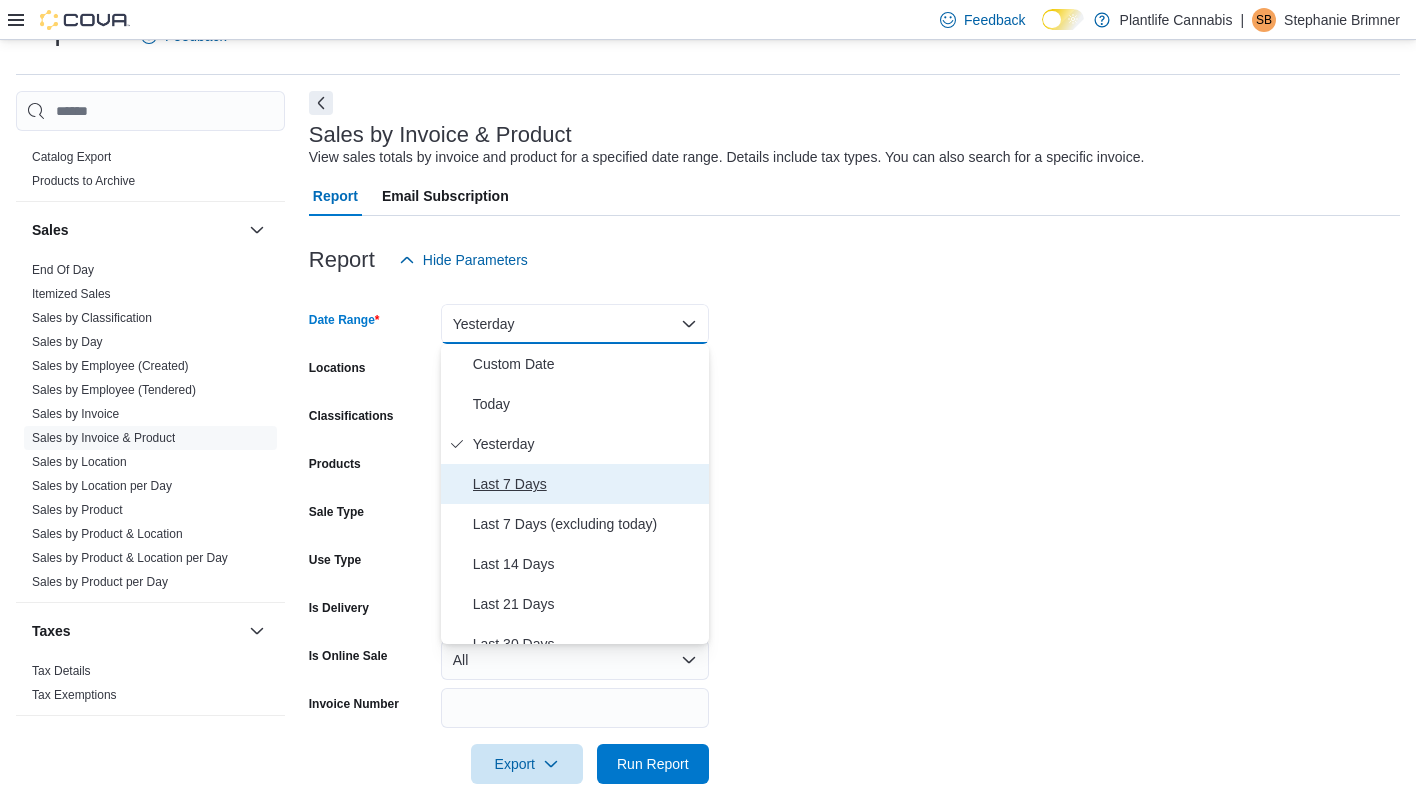 click on "Last 7 Days" at bounding box center [587, 484] 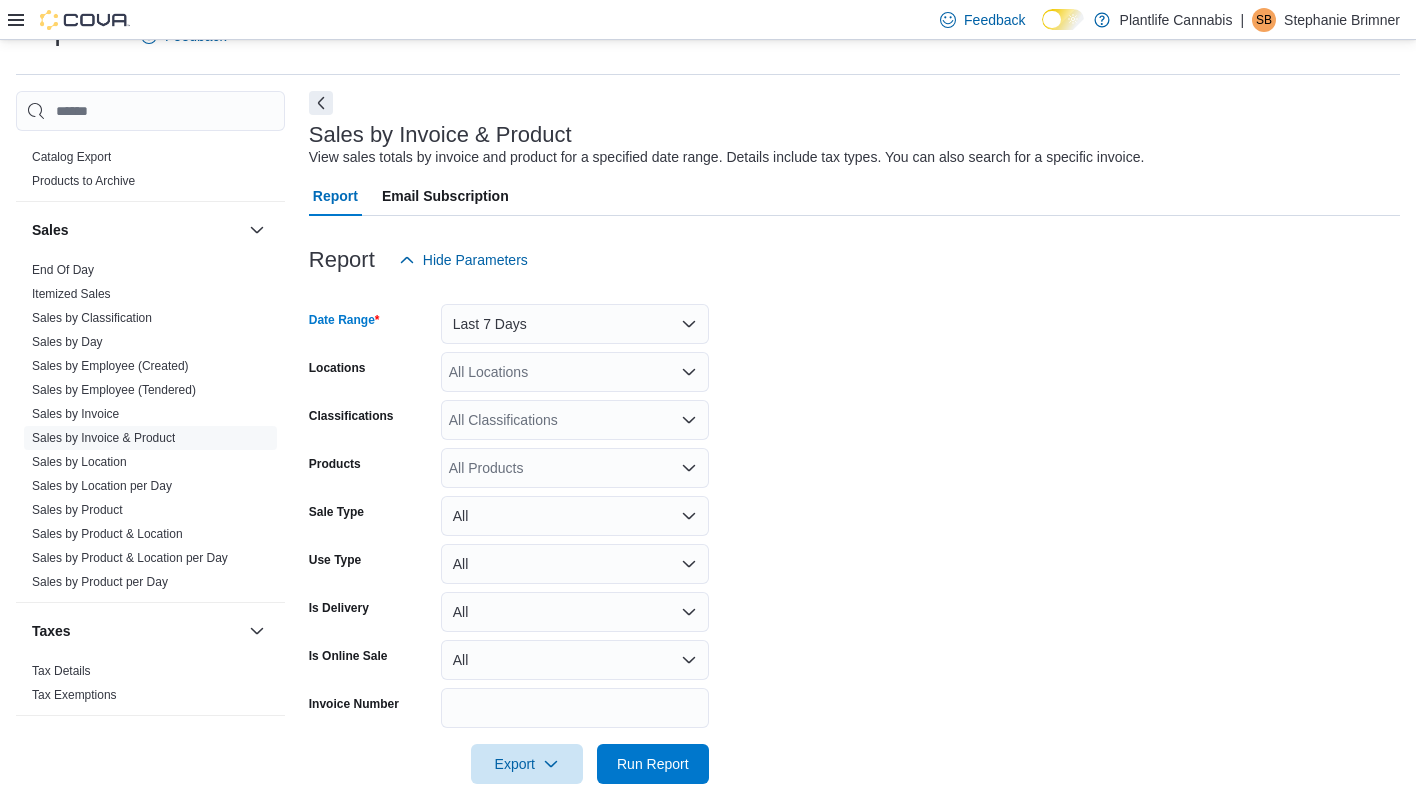 click on "All Locations" at bounding box center [575, 372] 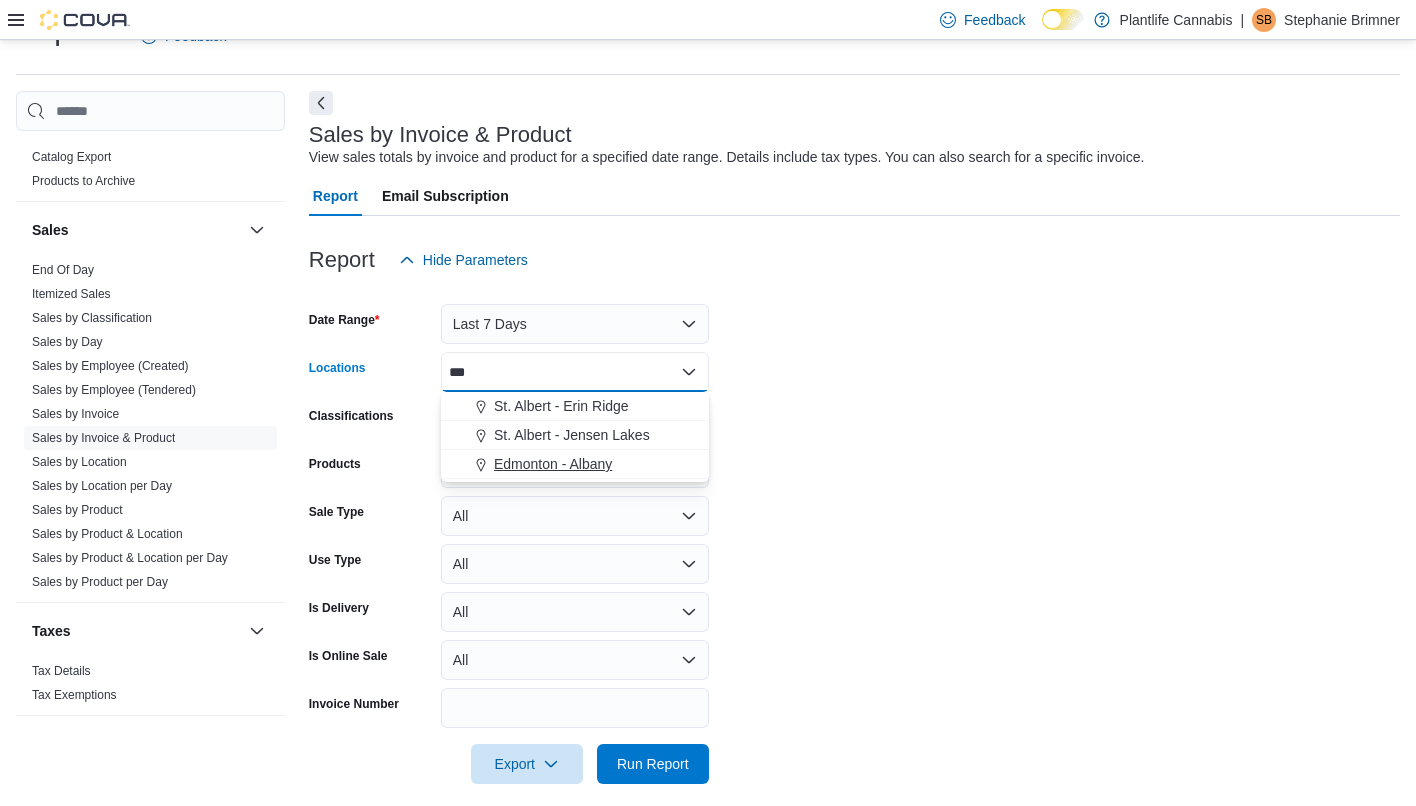type on "***" 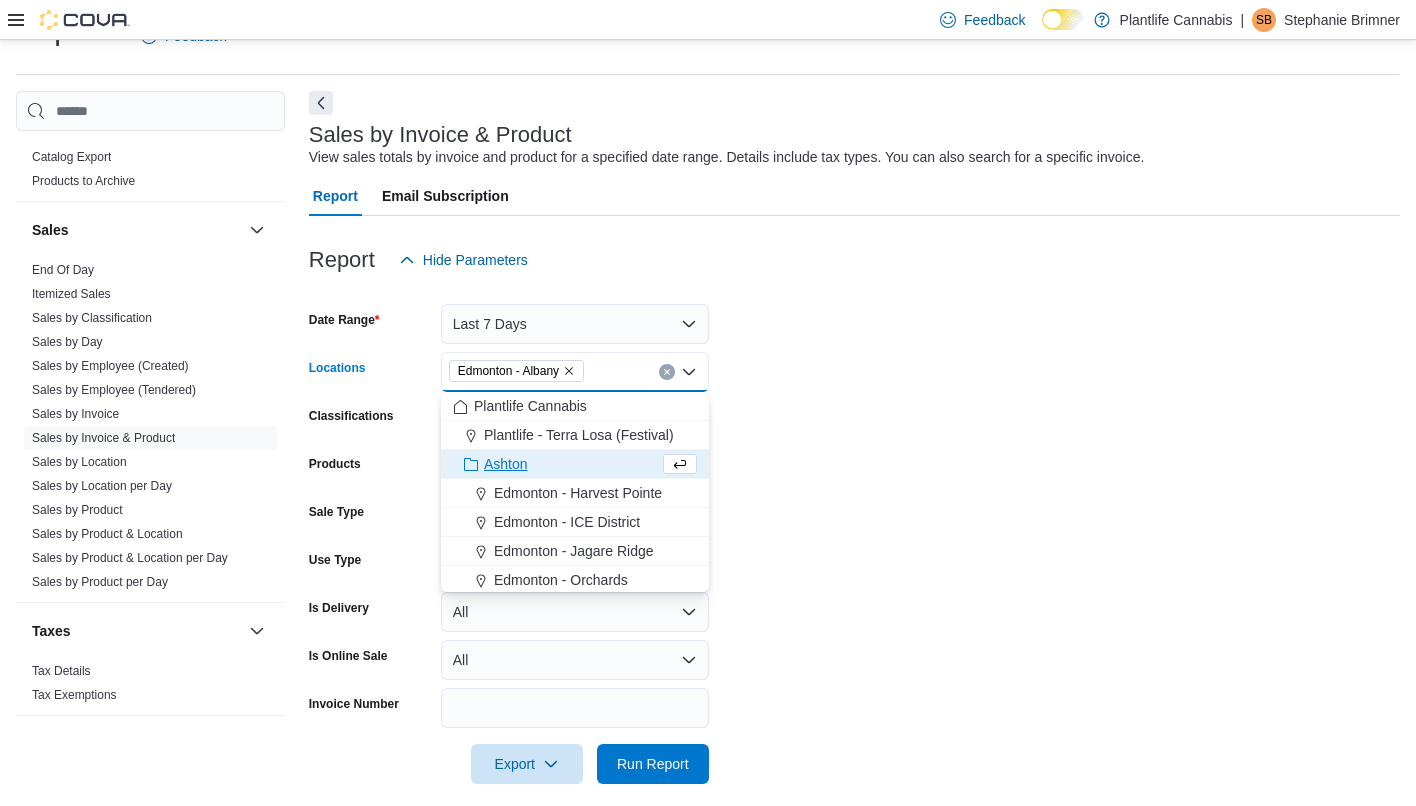 click on "Date Range Last 7 Days Locations [CITY] - [CITY] Combo box. Selected. [CITY] - [CITY]. Press Backspace to delete [CITY] - [CITY]. Combo box input. All Locations. Type some text or, to display a list of choices, press Down Arrow. To exit the list of choices, press Escape. Classifications All Classifications Products All Products Sale Type All Use Type All Is Delivery All Is Online Sale All Invoice Number Export  Run Report" at bounding box center (854, 532) 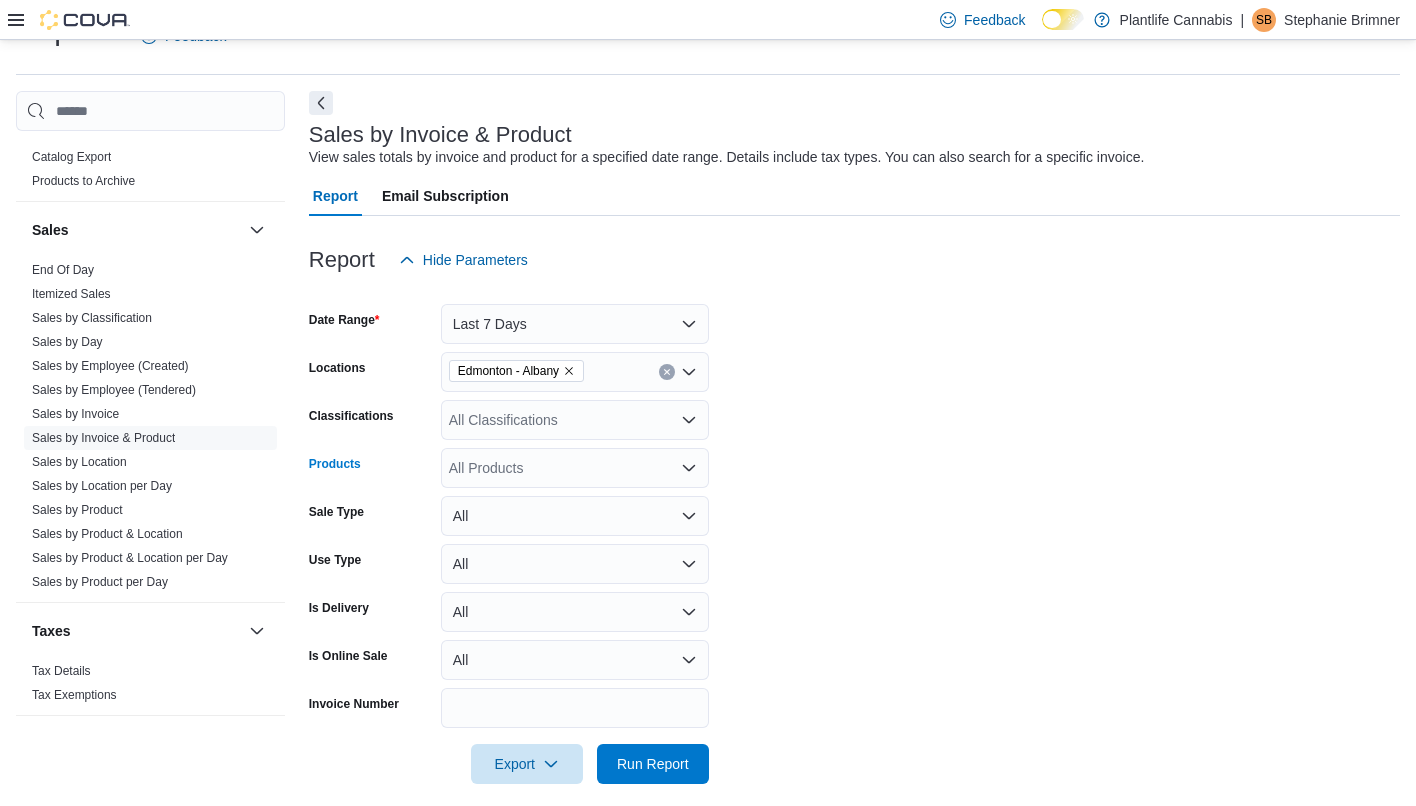 click on "All Products" at bounding box center (575, 468) 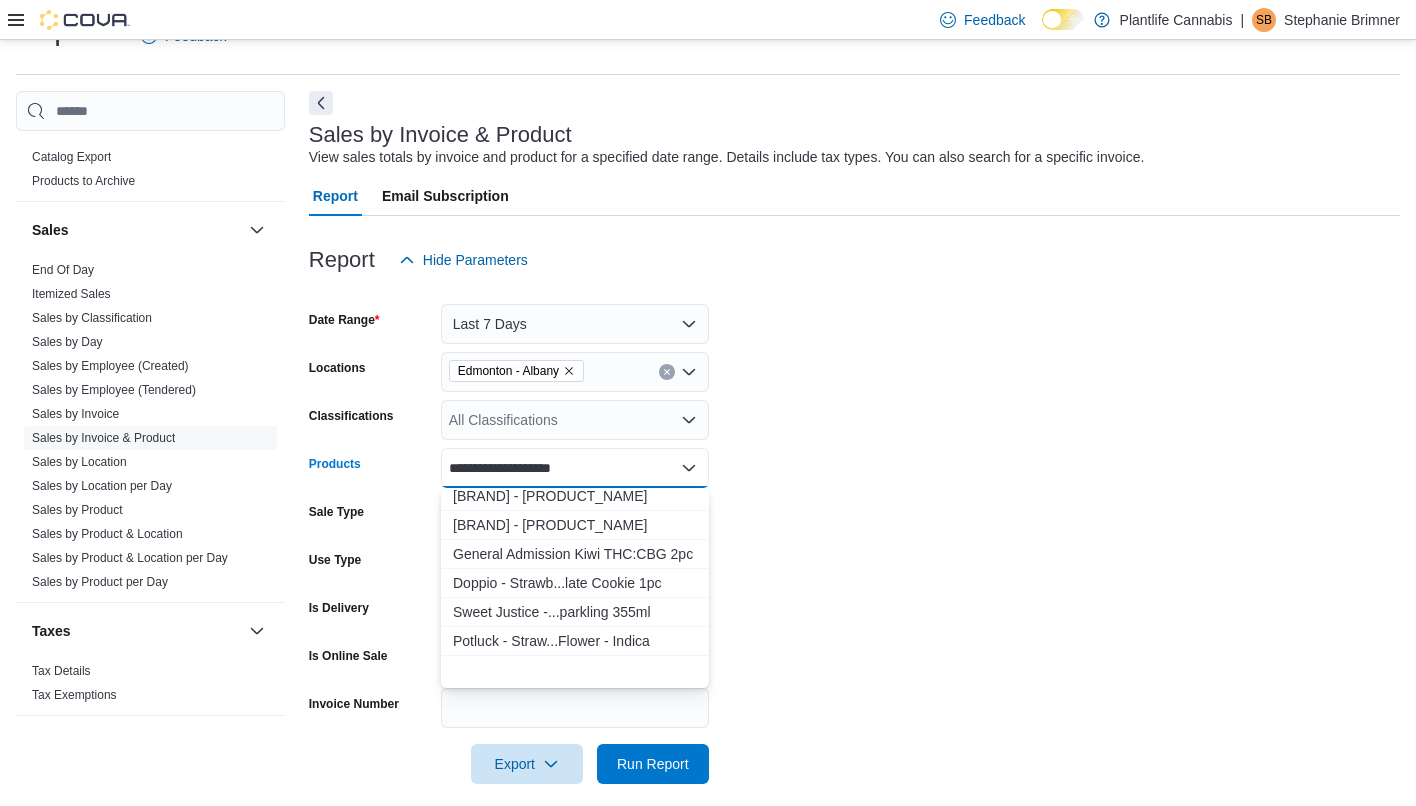 scroll, scrollTop: 912, scrollLeft: 0, axis: vertical 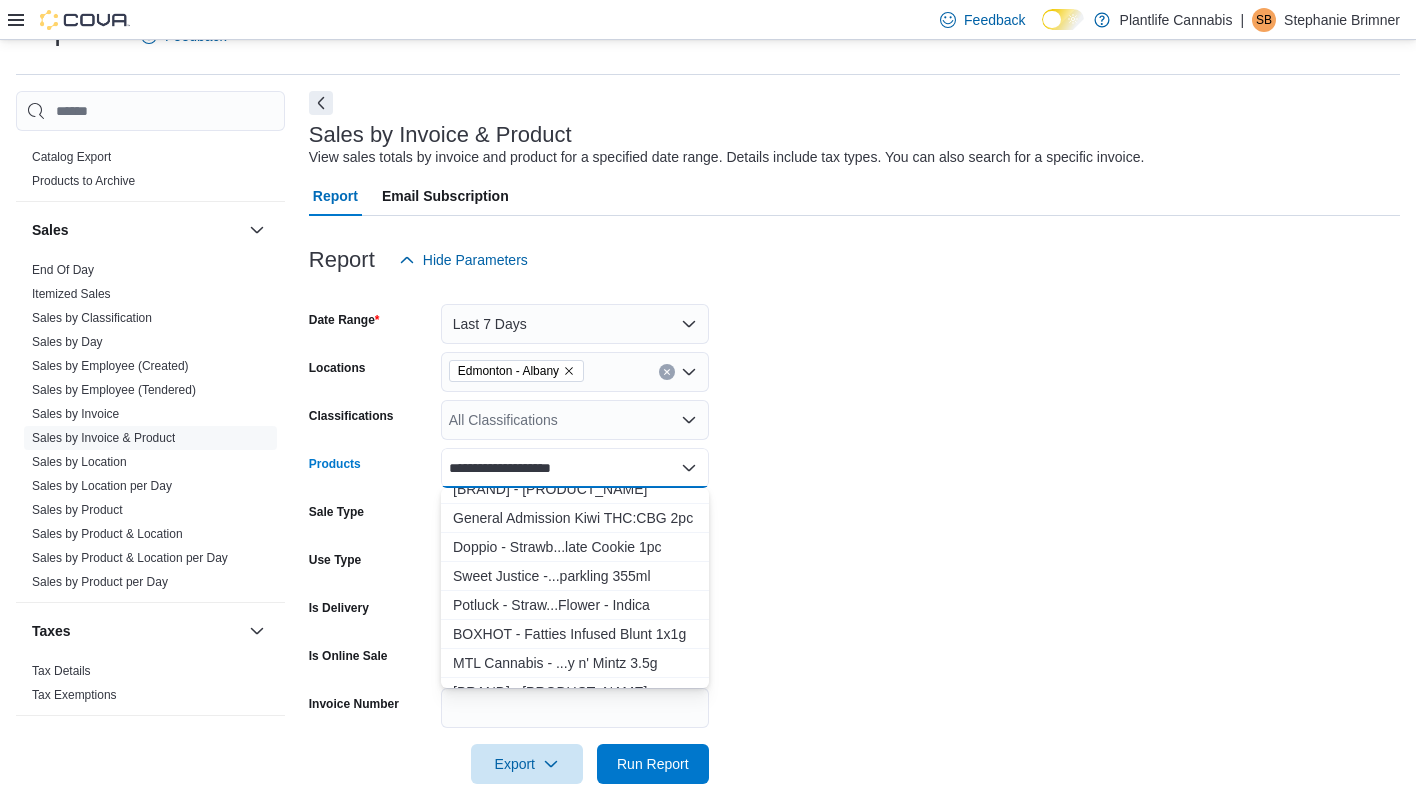 drag, startPoint x: 498, startPoint y: 469, endPoint x: 353, endPoint y: 477, distance: 145.22052 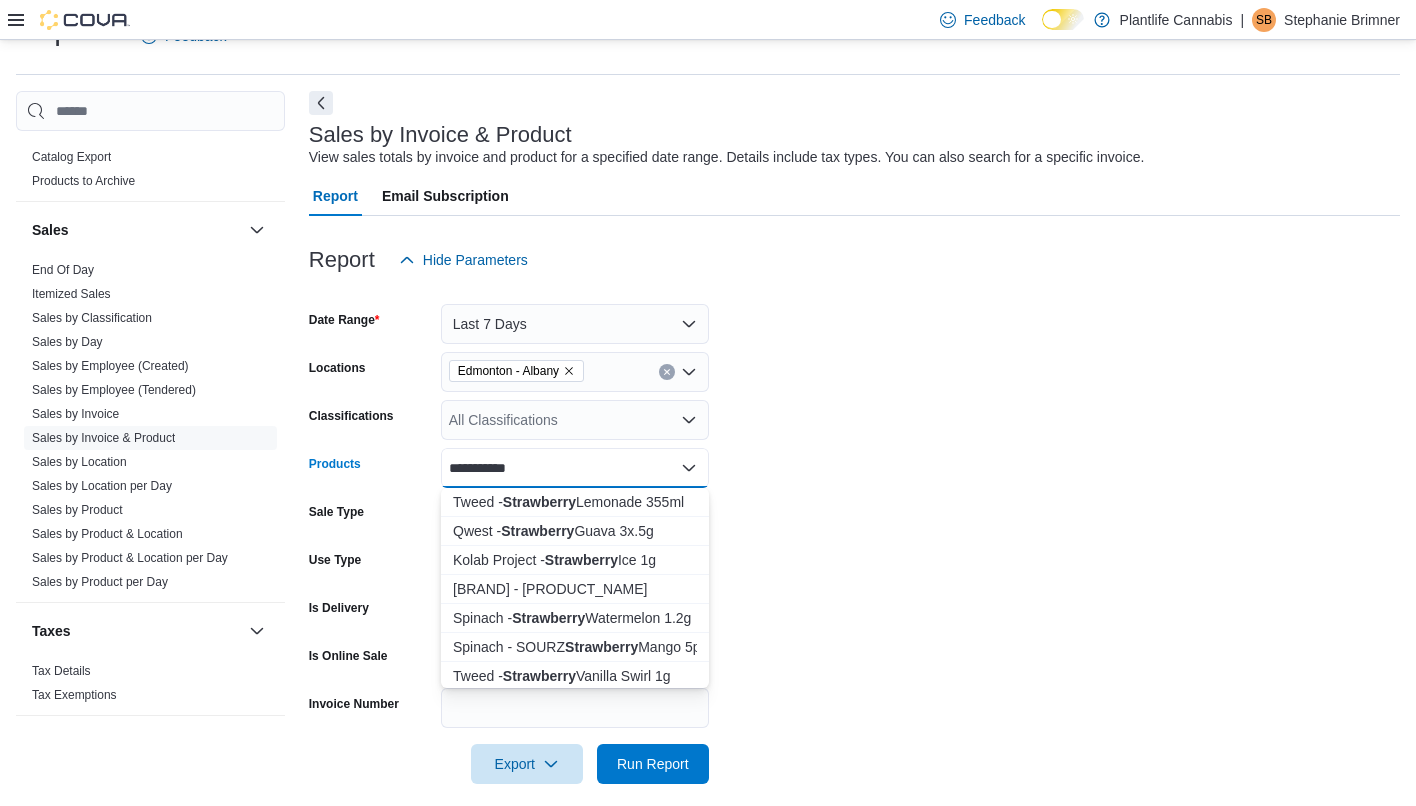 click on "[BRAND] - [PRODUCT_NAME]" at bounding box center [575, 468] 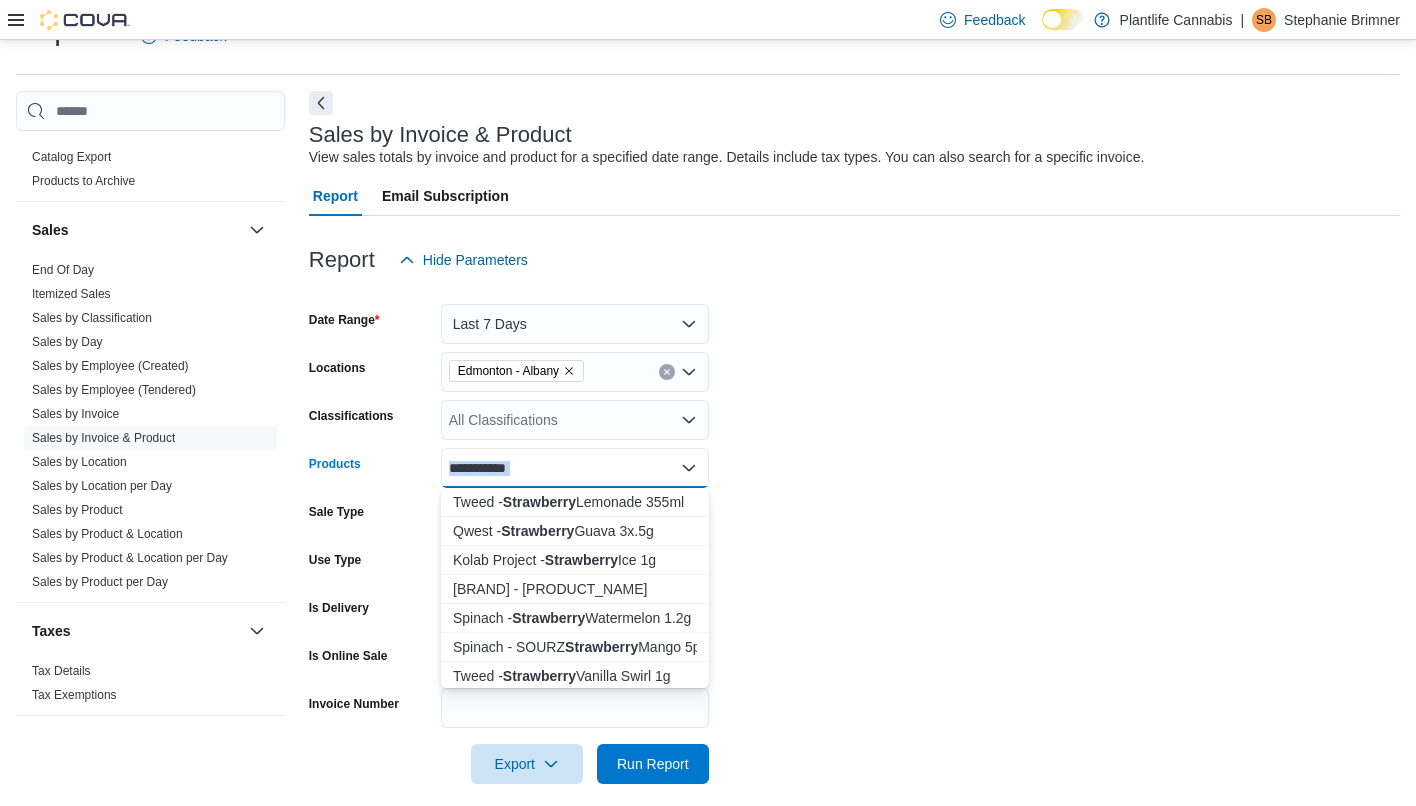 click on "[BRAND] - [PRODUCT_NAME]" at bounding box center (575, 468) 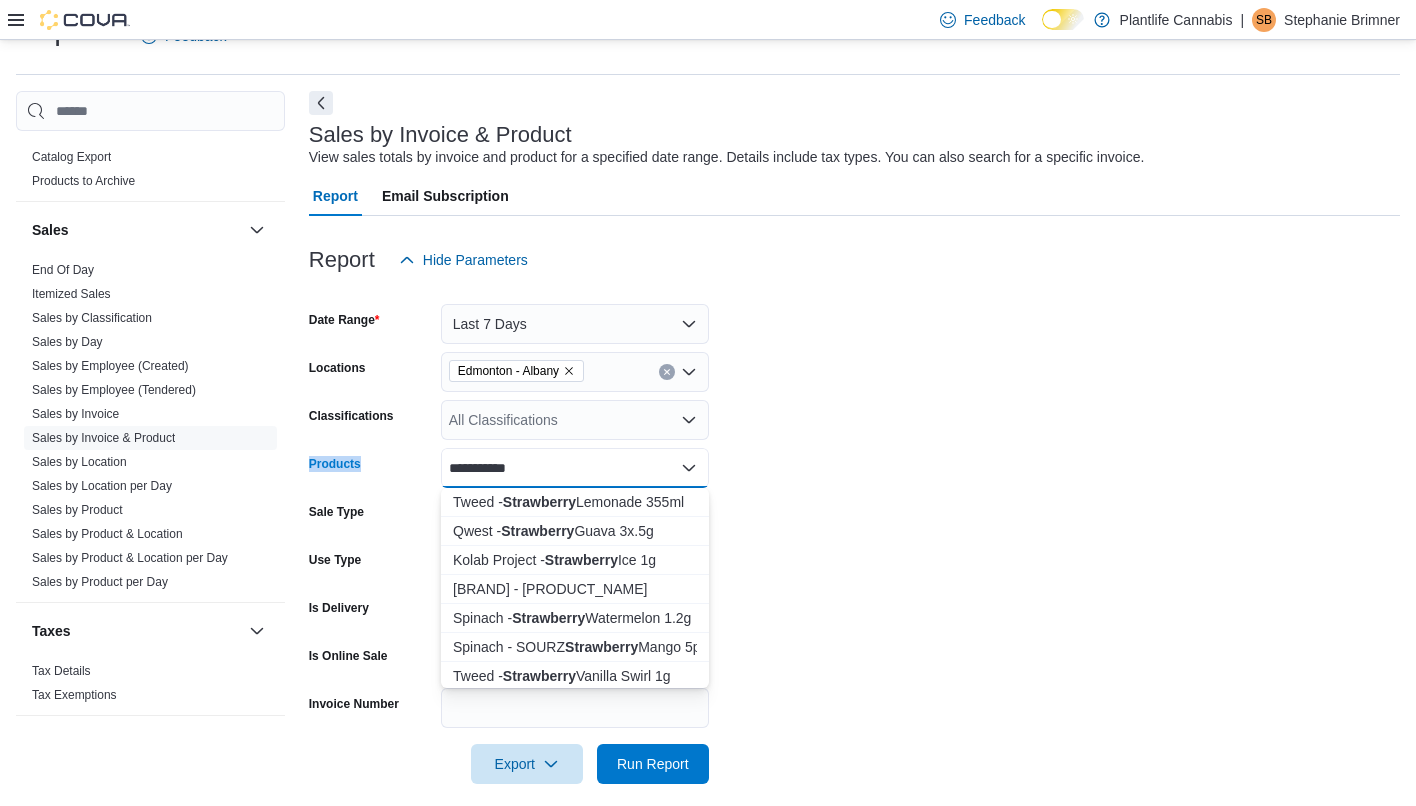 drag, startPoint x: 545, startPoint y: 465, endPoint x: 334, endPoint y: 446, distance: 211.85373 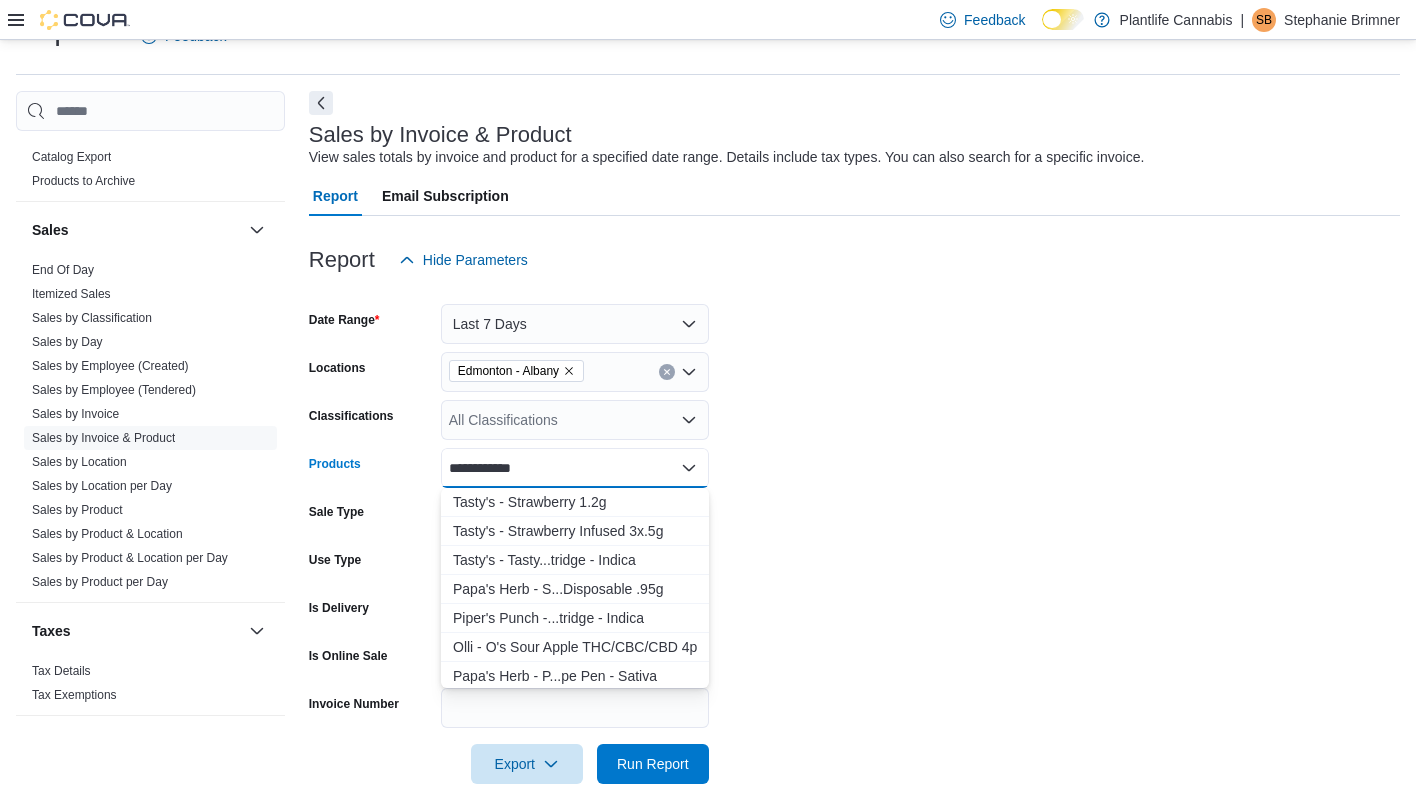 drag, startPoint x: 566, startPoint y: 474, endPoint x: 415, endPoint y: 460, distance: 151.64761 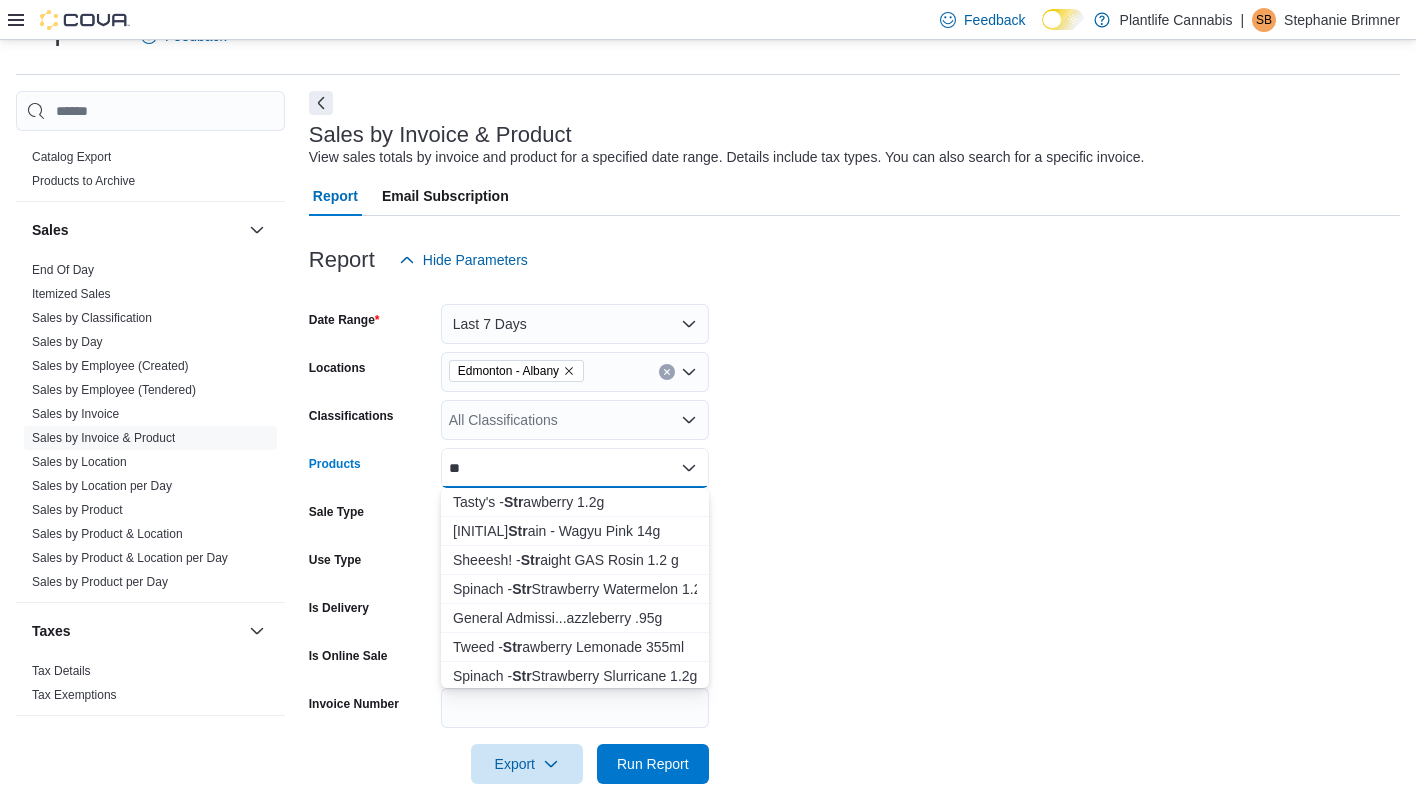 type on "*" 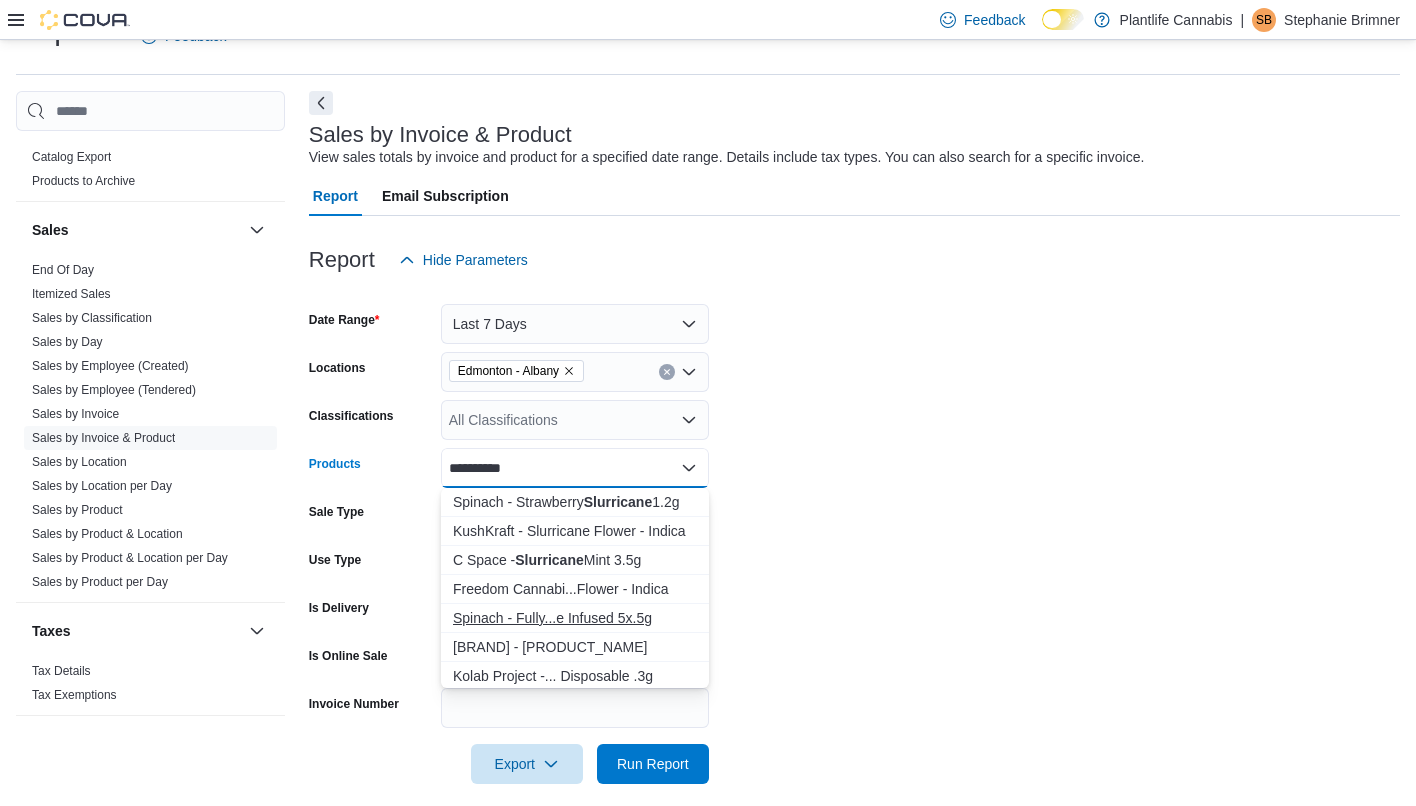 type on "**********" 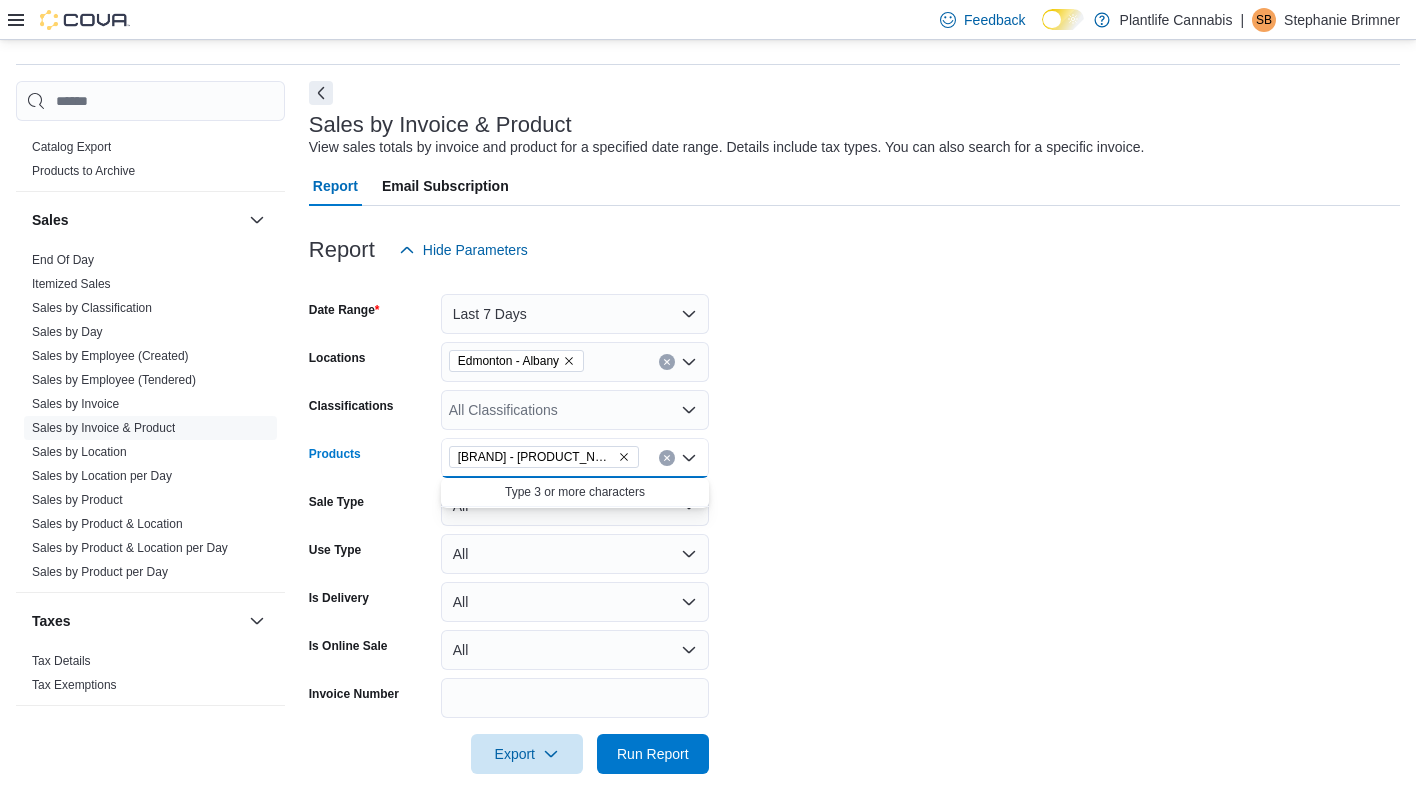scroll, scrollTop: 64, scrollLeft: 0, axis: vertical 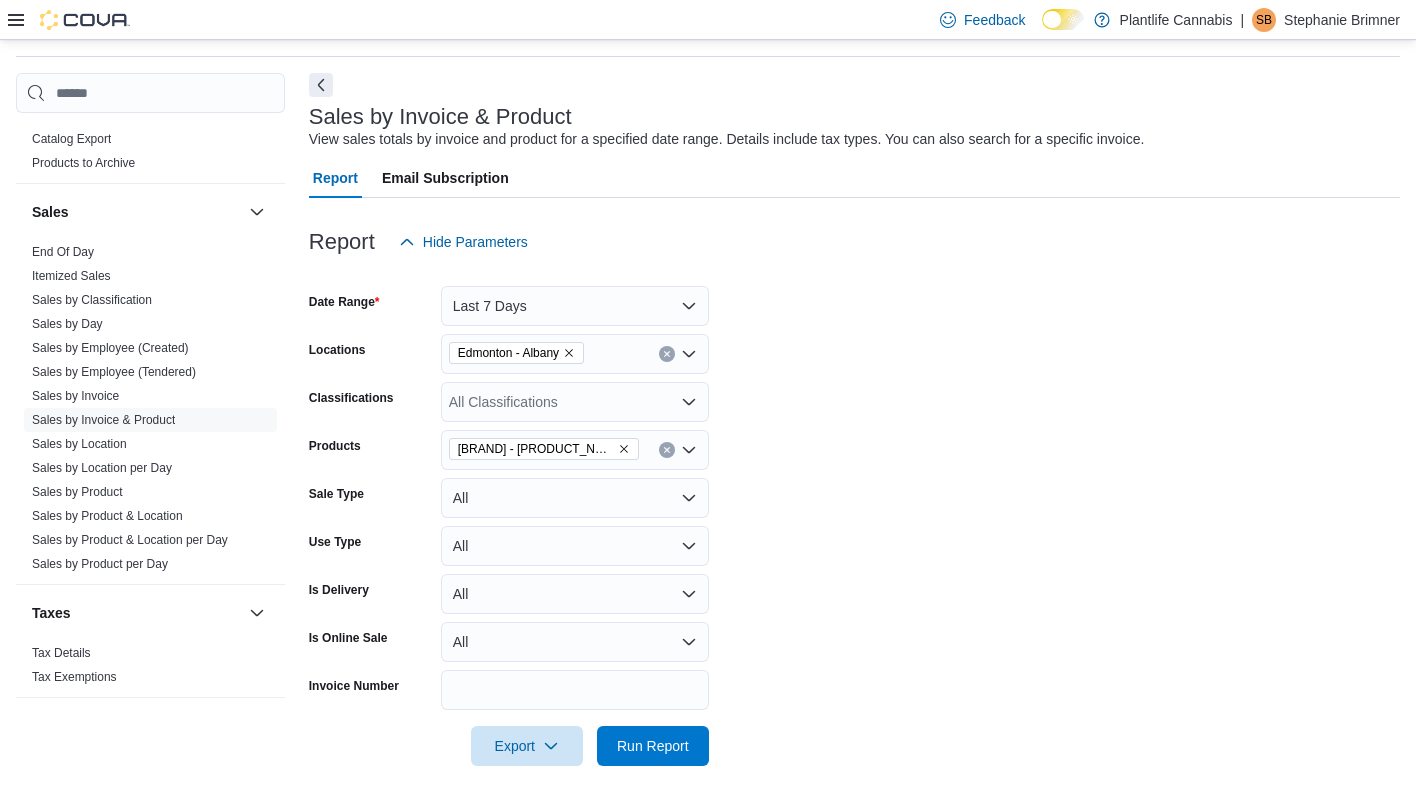 click at bounding box center (854, 718) 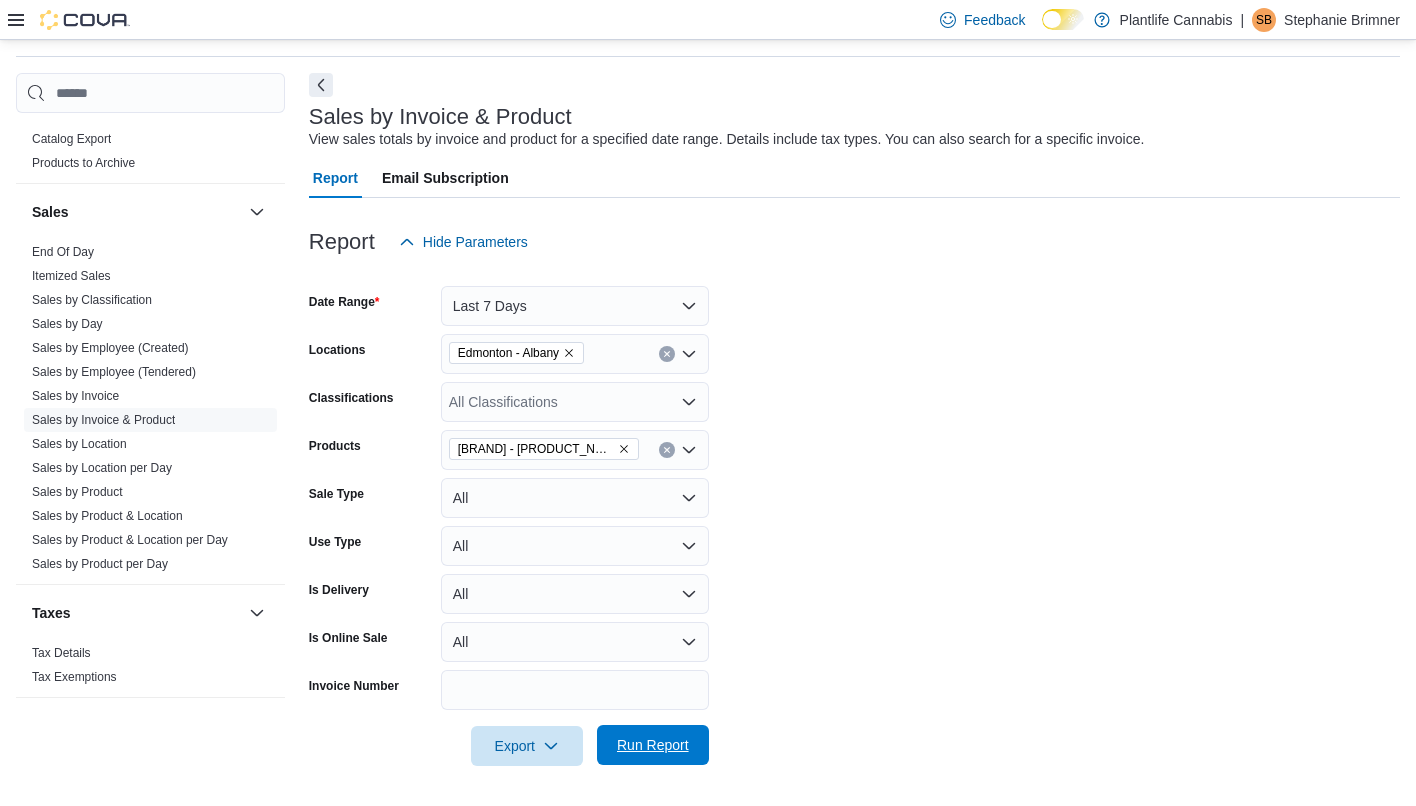 click on "Run Report" at bounding box center (653, 745) 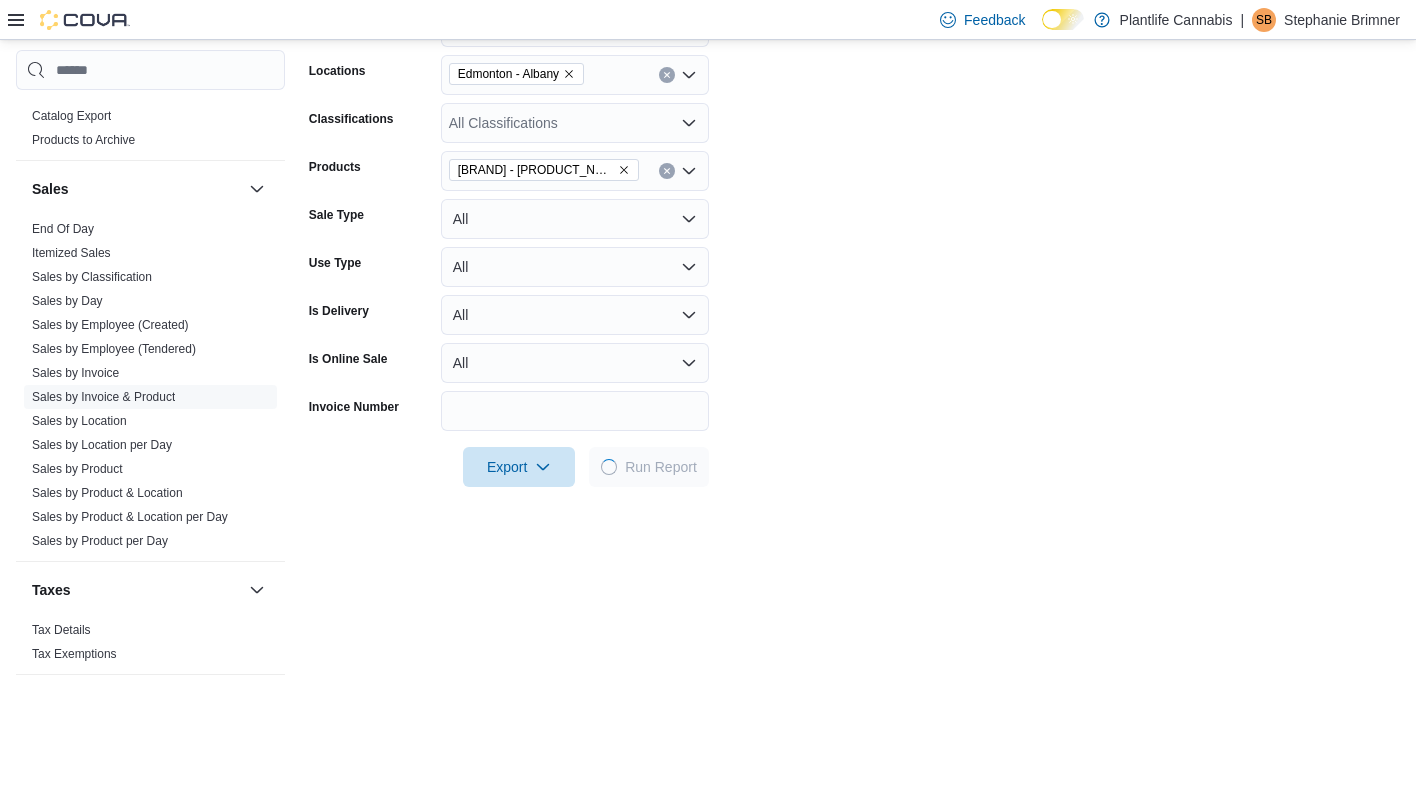 scroll, scrollTop: 474, scrollLeft: 0, axis: vertical 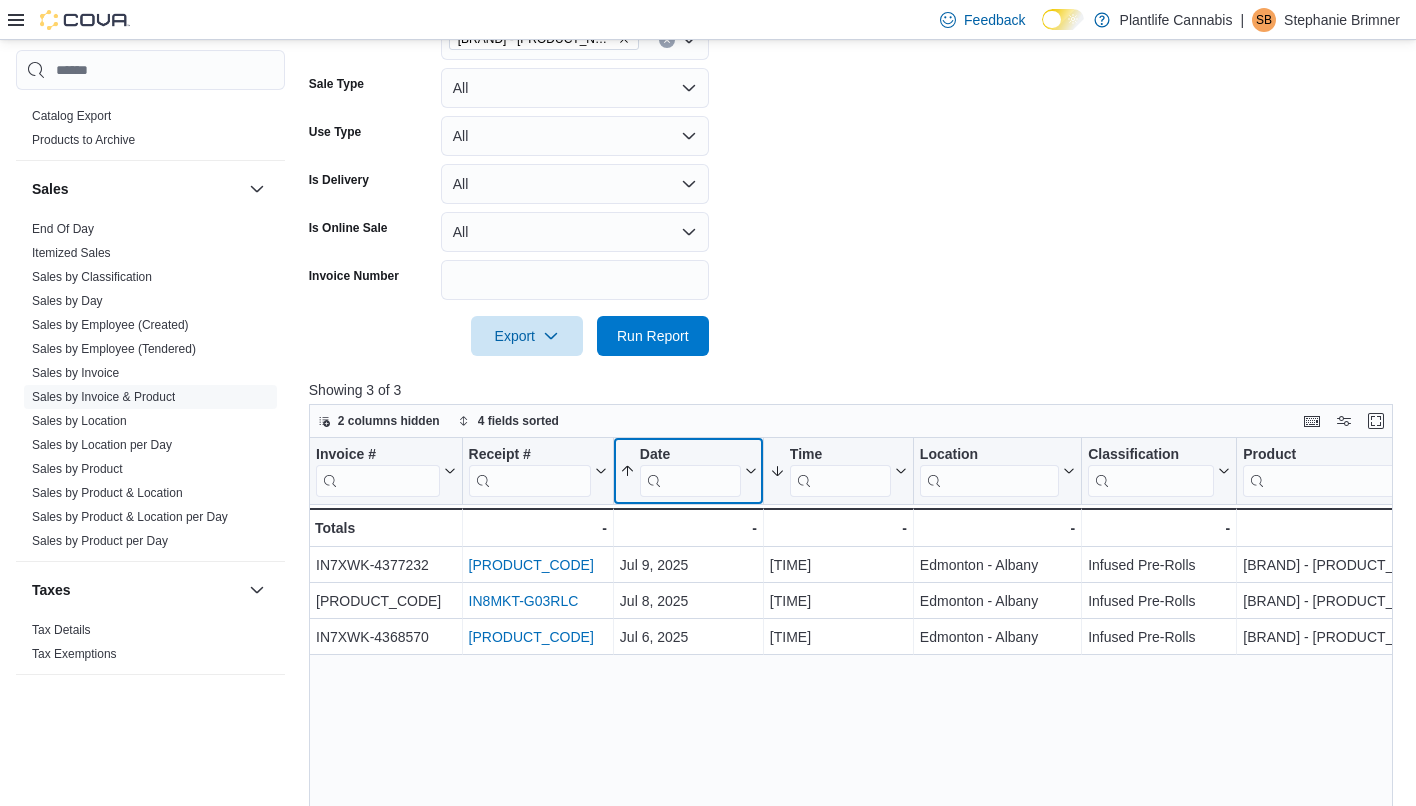 click on "Date" at bounding box center (690, 455) 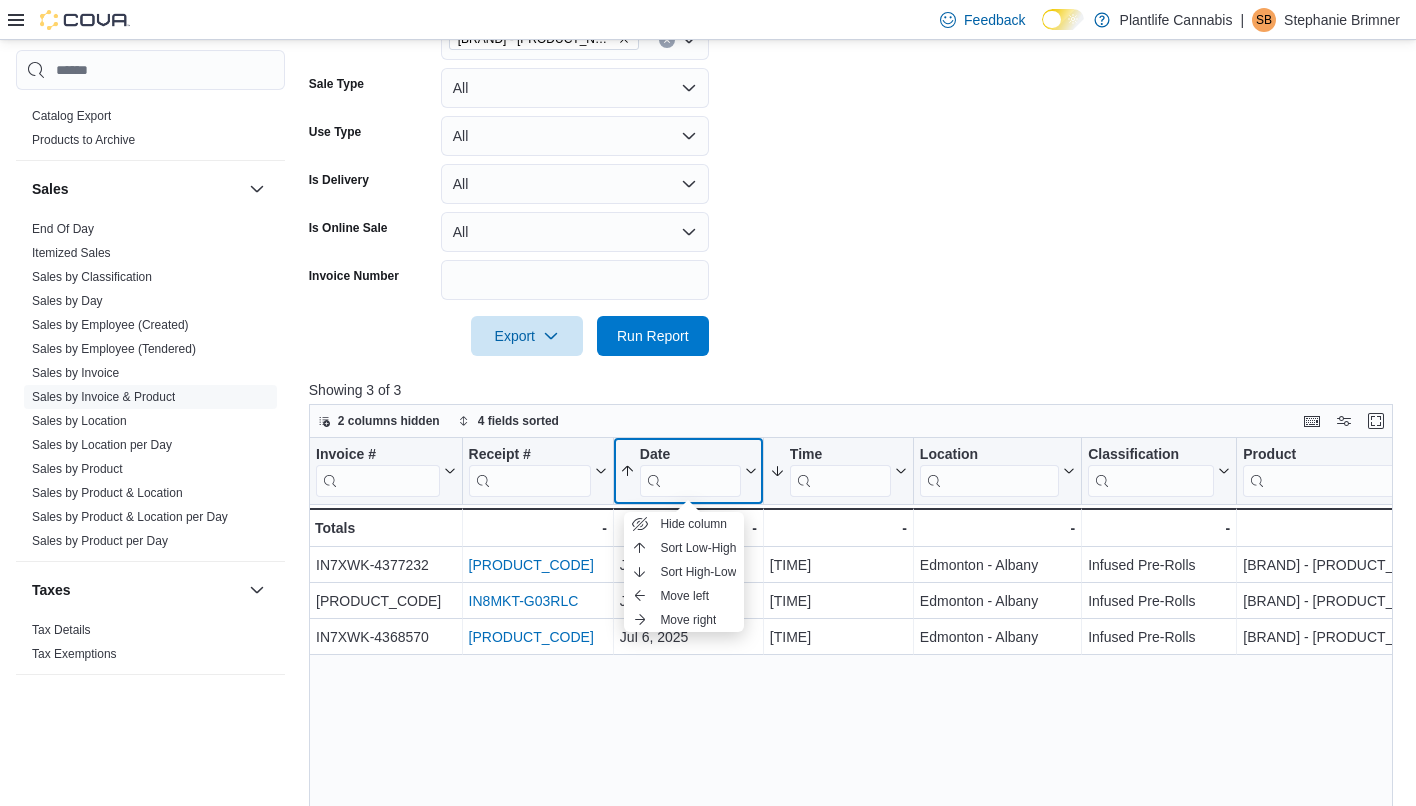 click on "Date" at bounding box center [690, 455] 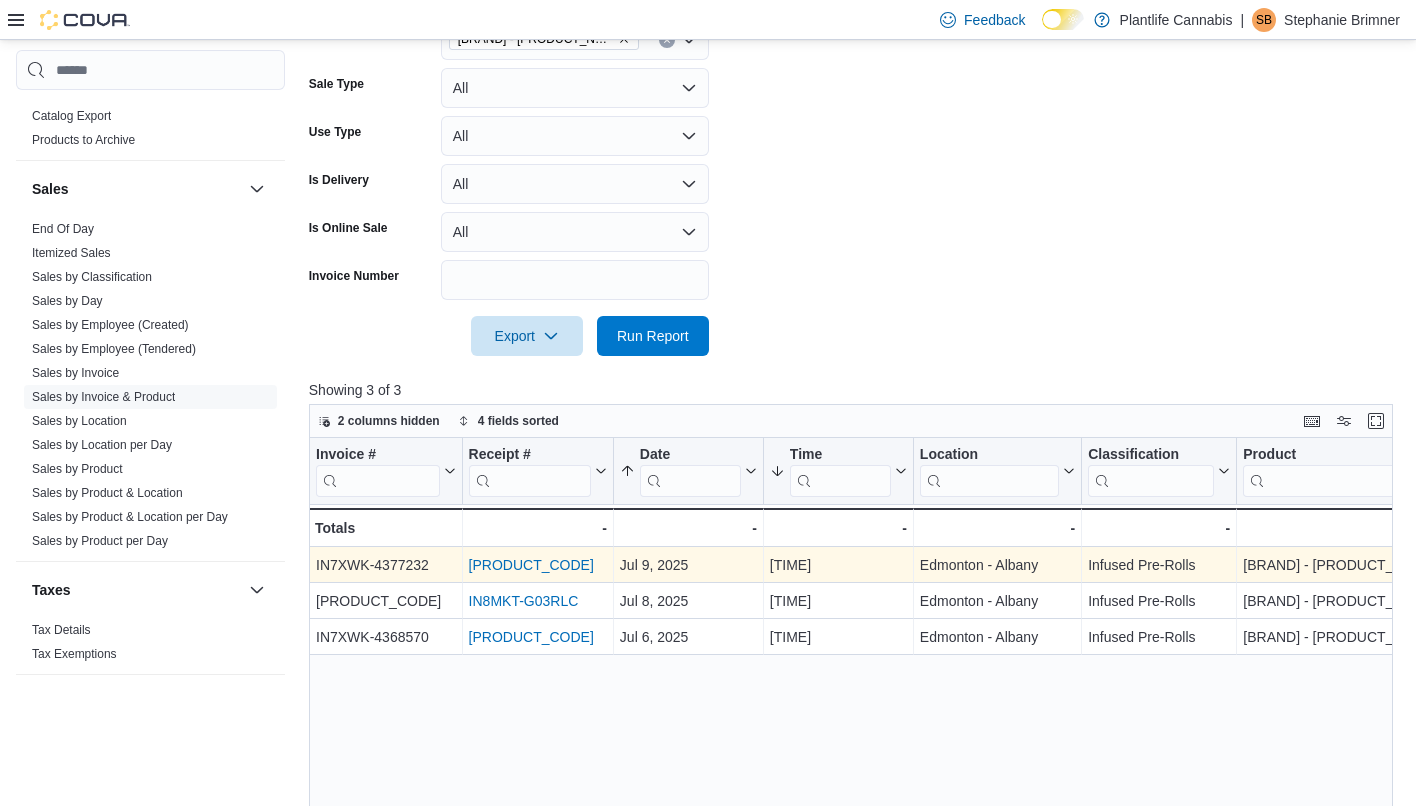 click on "[PRODUCT_CODE]" at bounding box center (530, 565) 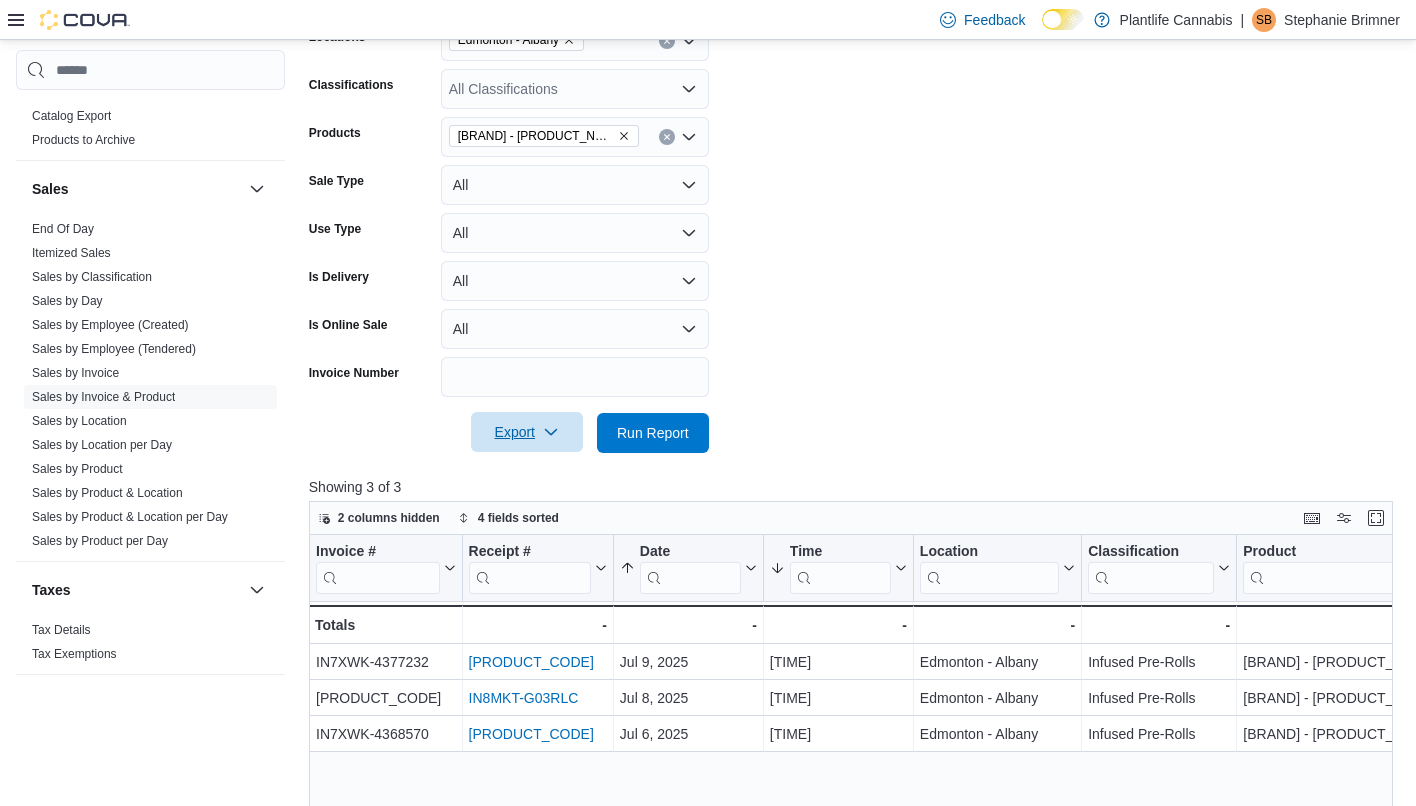 scroll, scrollTop: 279, scrollLeft: 0, axis: vertical 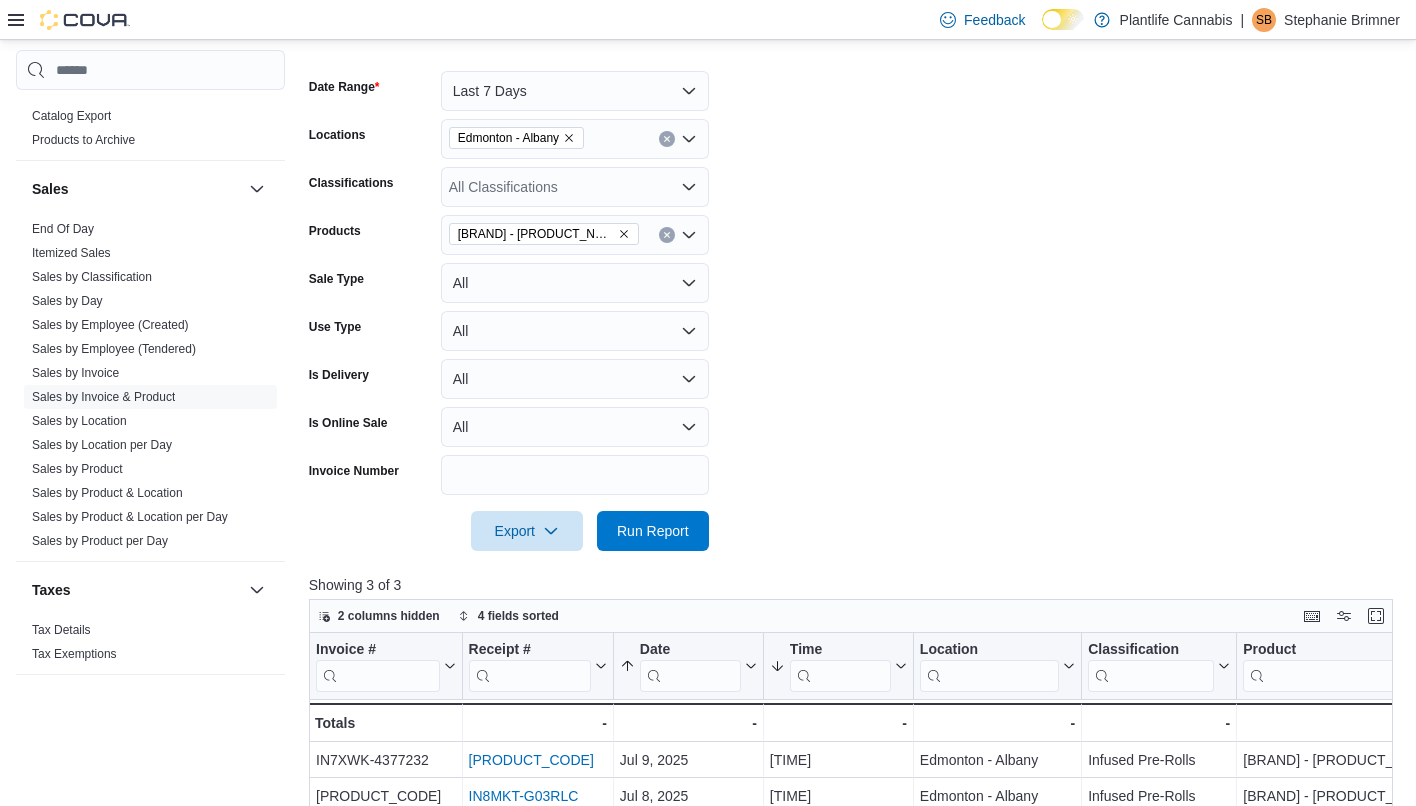 click on "[BRAND] - [PRODUCT_NAME]" at bounding box center (575, 235) 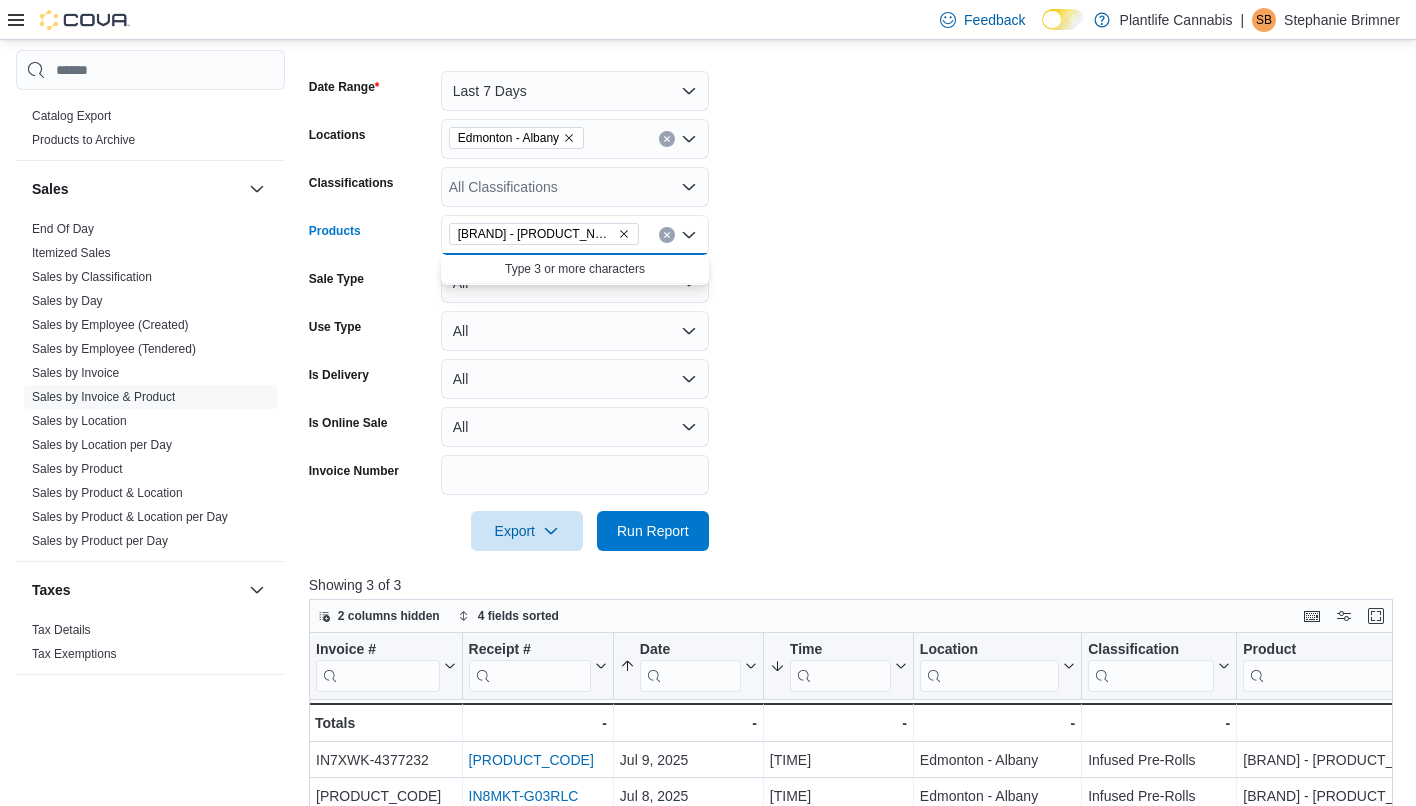 click on "[BRAND] - [PRODUCT_NAME]" at bounding box center [575, 235] 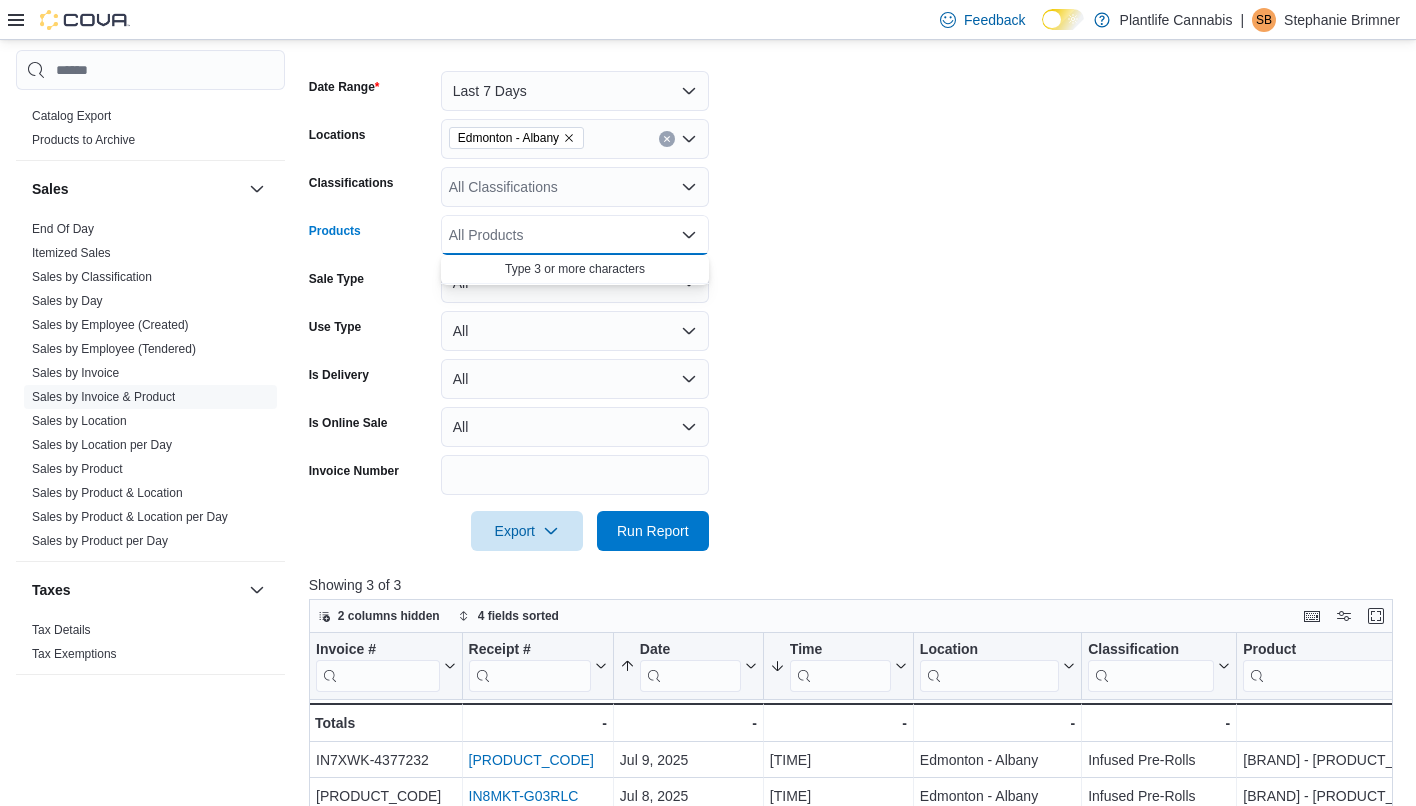 click on "All Products Combo box. Selected. Combo box input. All Products. Type some text or, to display a list of choices, press Down Arrow. To exit the list of choices, press Escape." at bounding box center (575, 235) 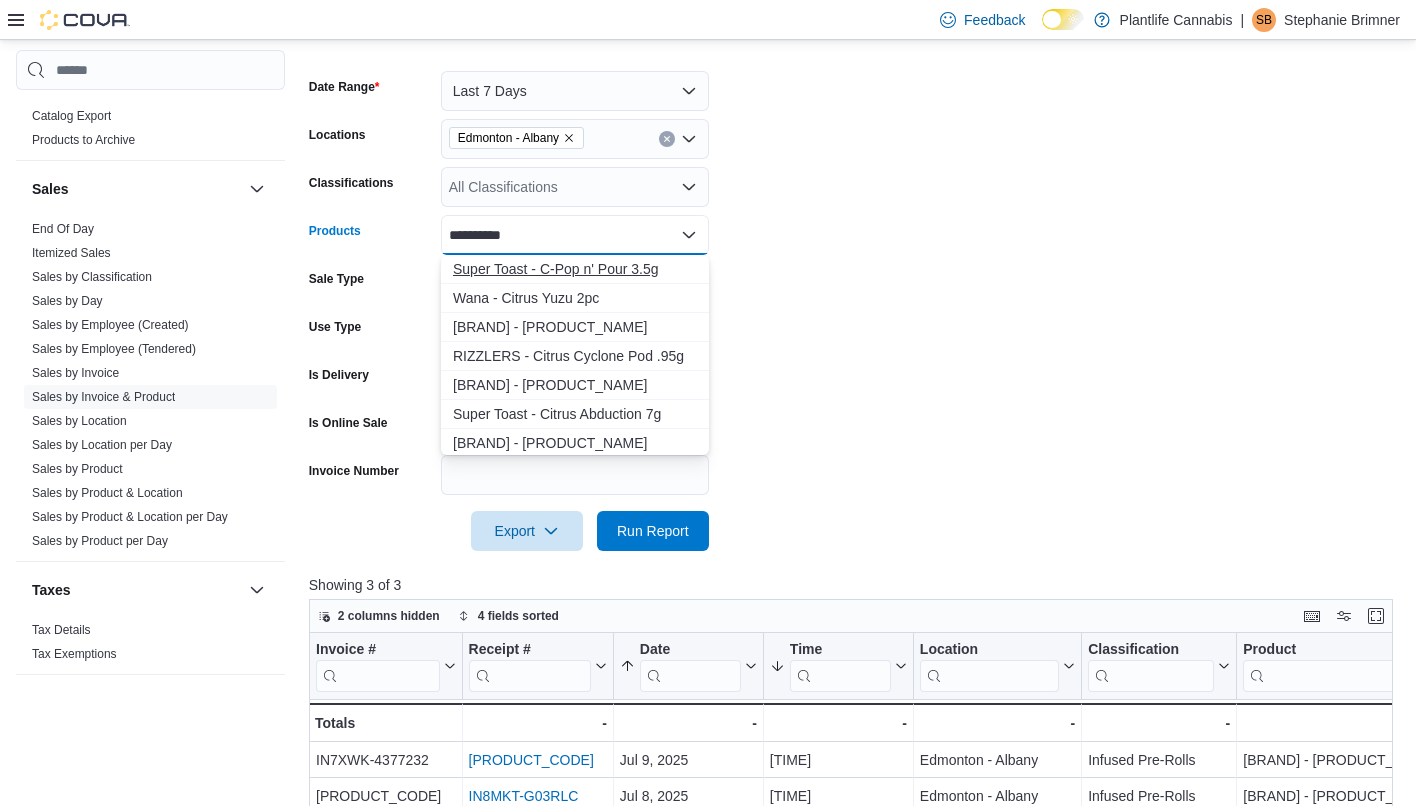 type on "**********" 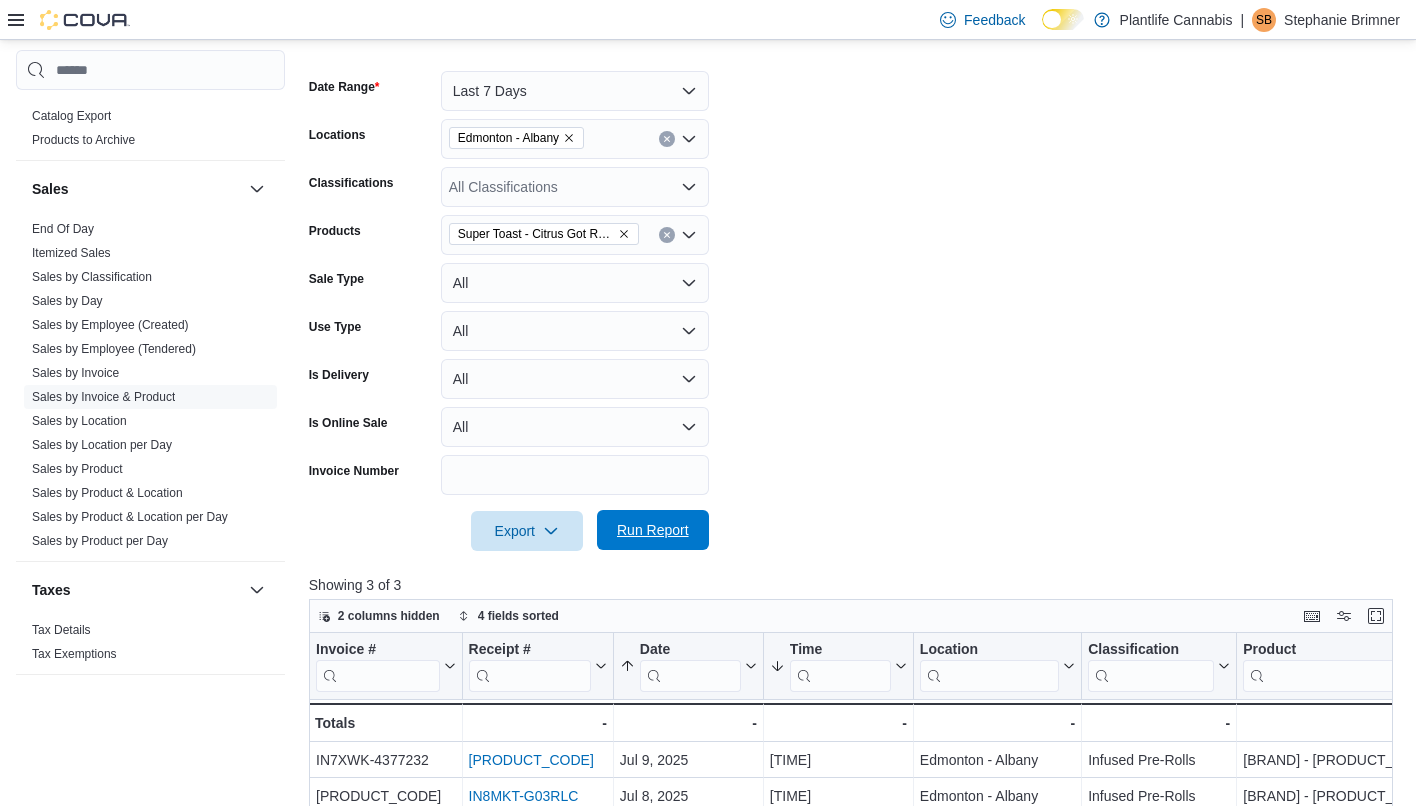click on "Run Report" at bounding box center [653, 530] 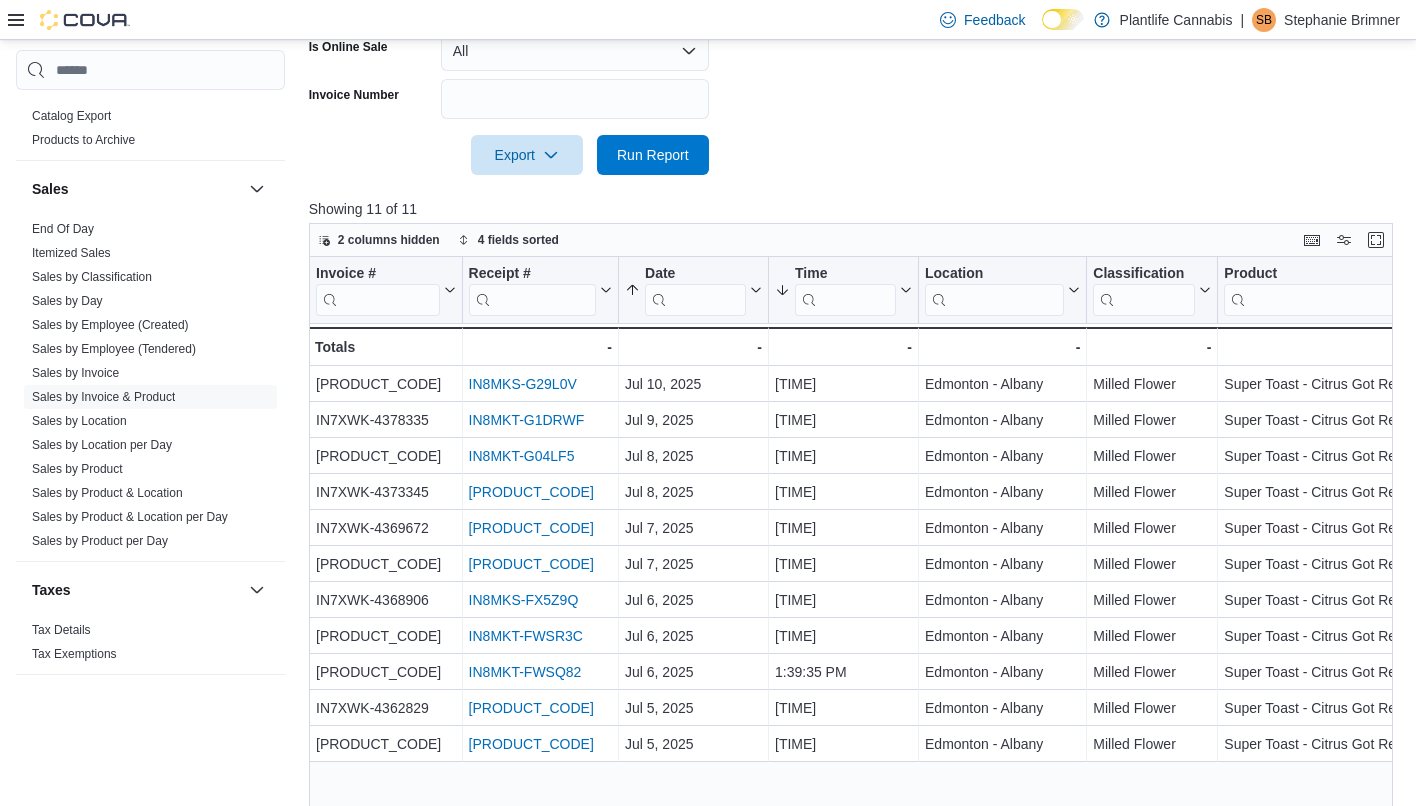 scroll, scrollTop: 625, scrollLeft: 0, axis: vertical 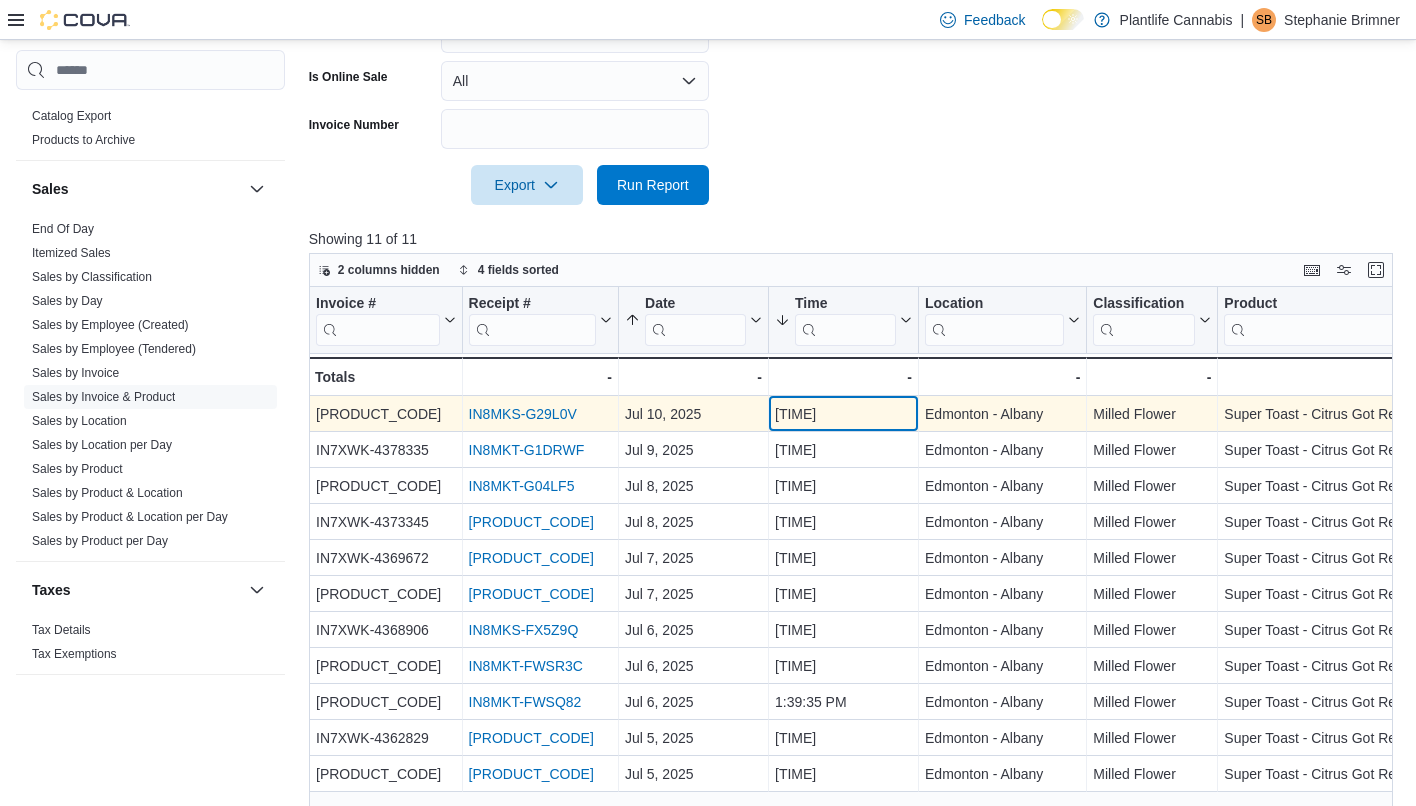 click on "[TIME] - Time, column 4, row 1" at bounding box center [844, 414] 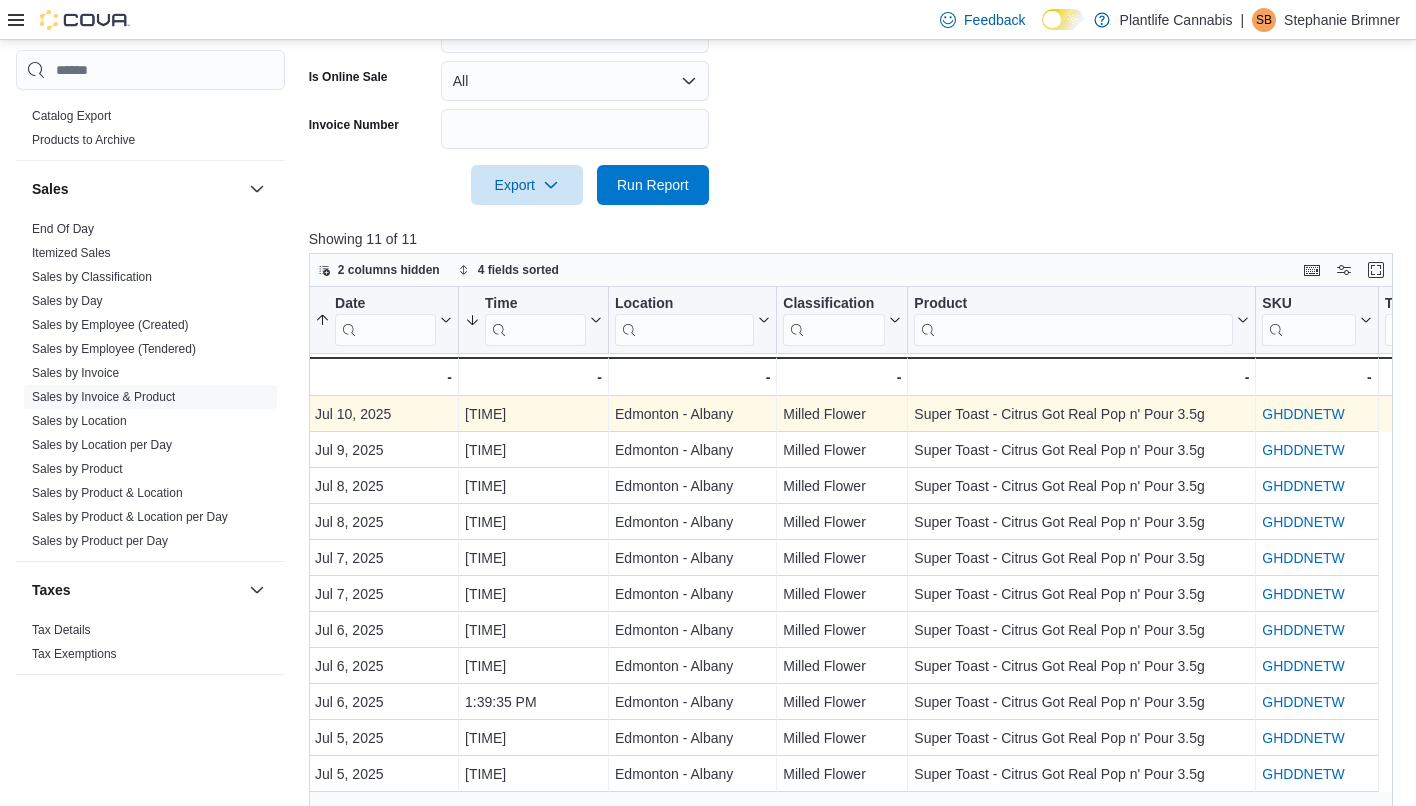 scroll, scrollTop: 0, scrollLeft: 0, axis: both 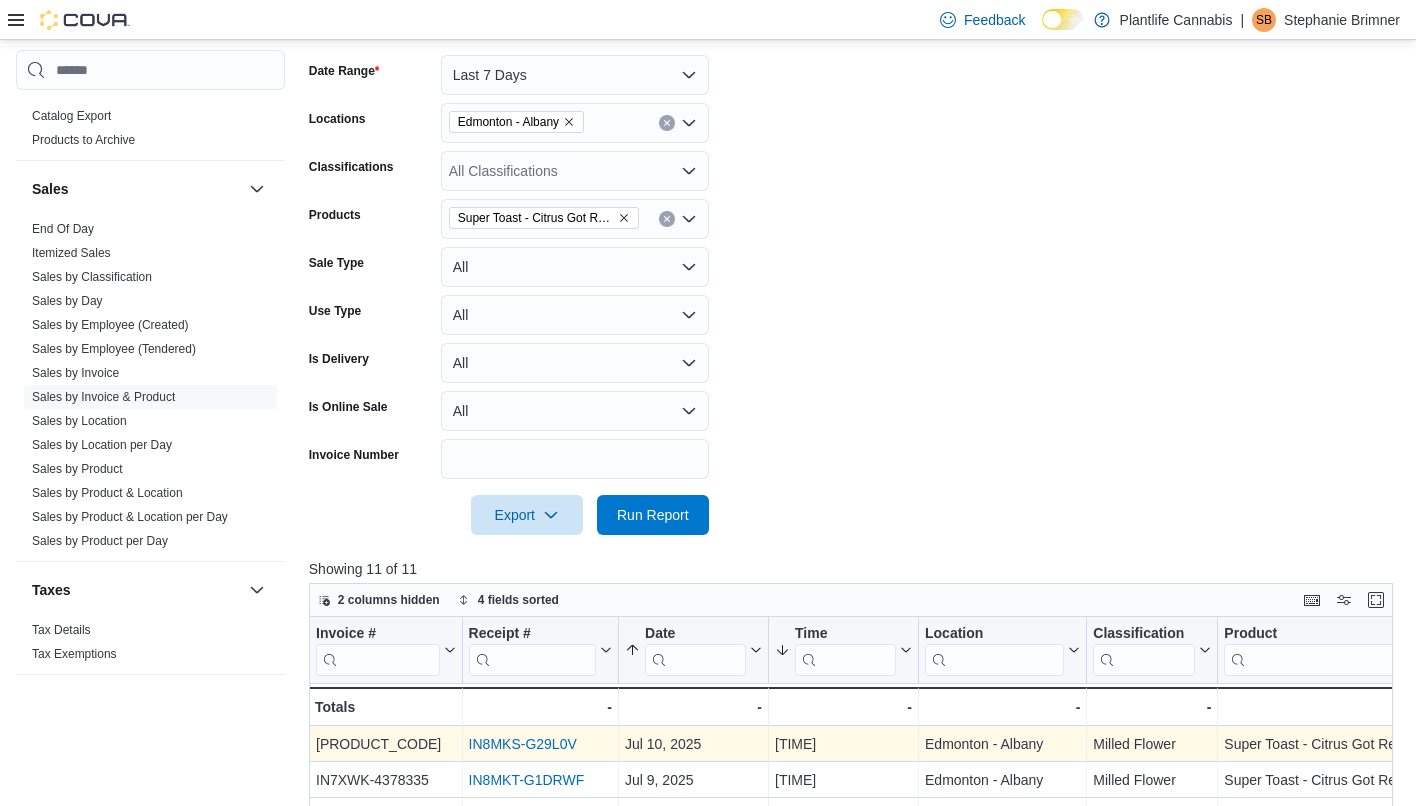 click at bounding box center [667, 219] 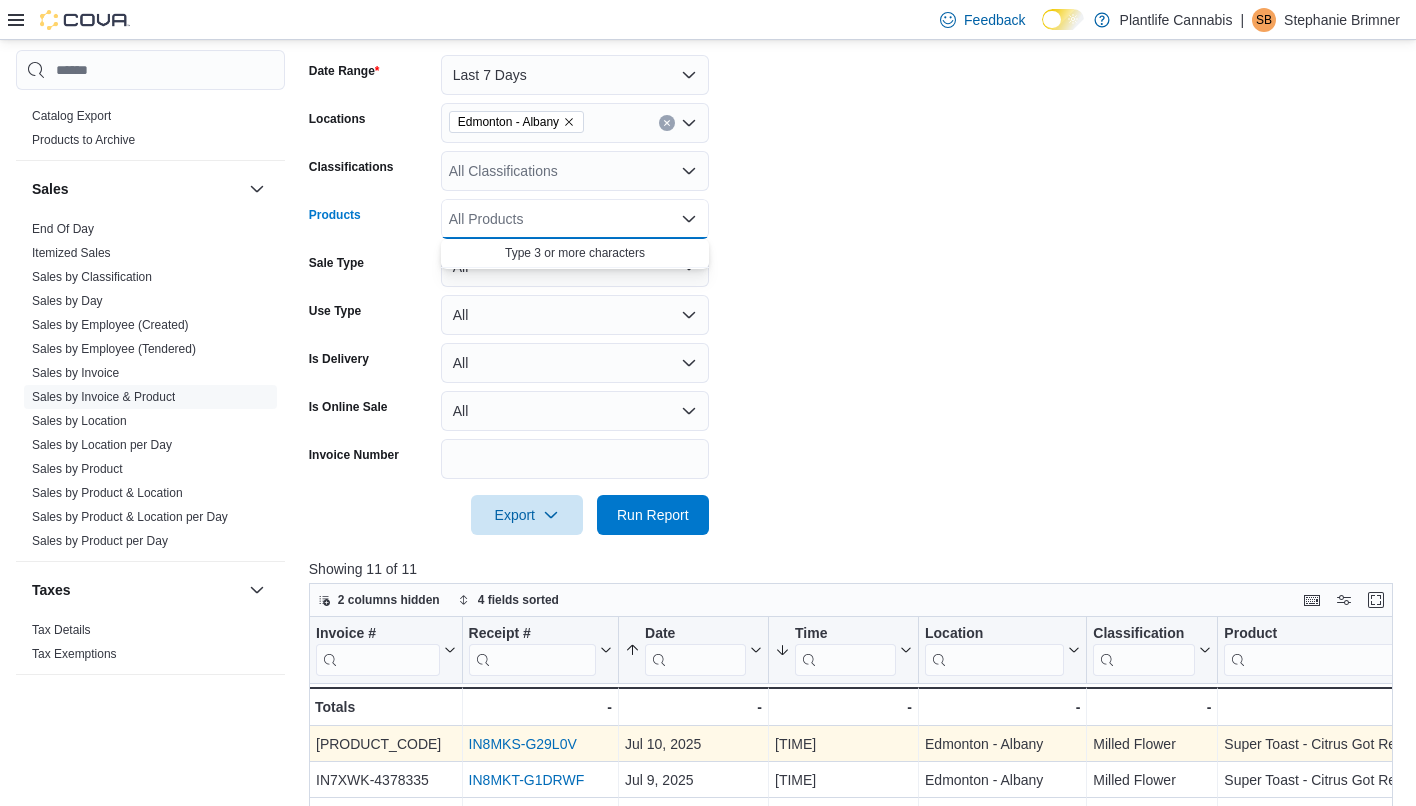 click on "All Products" at bounding box center (575, 219) 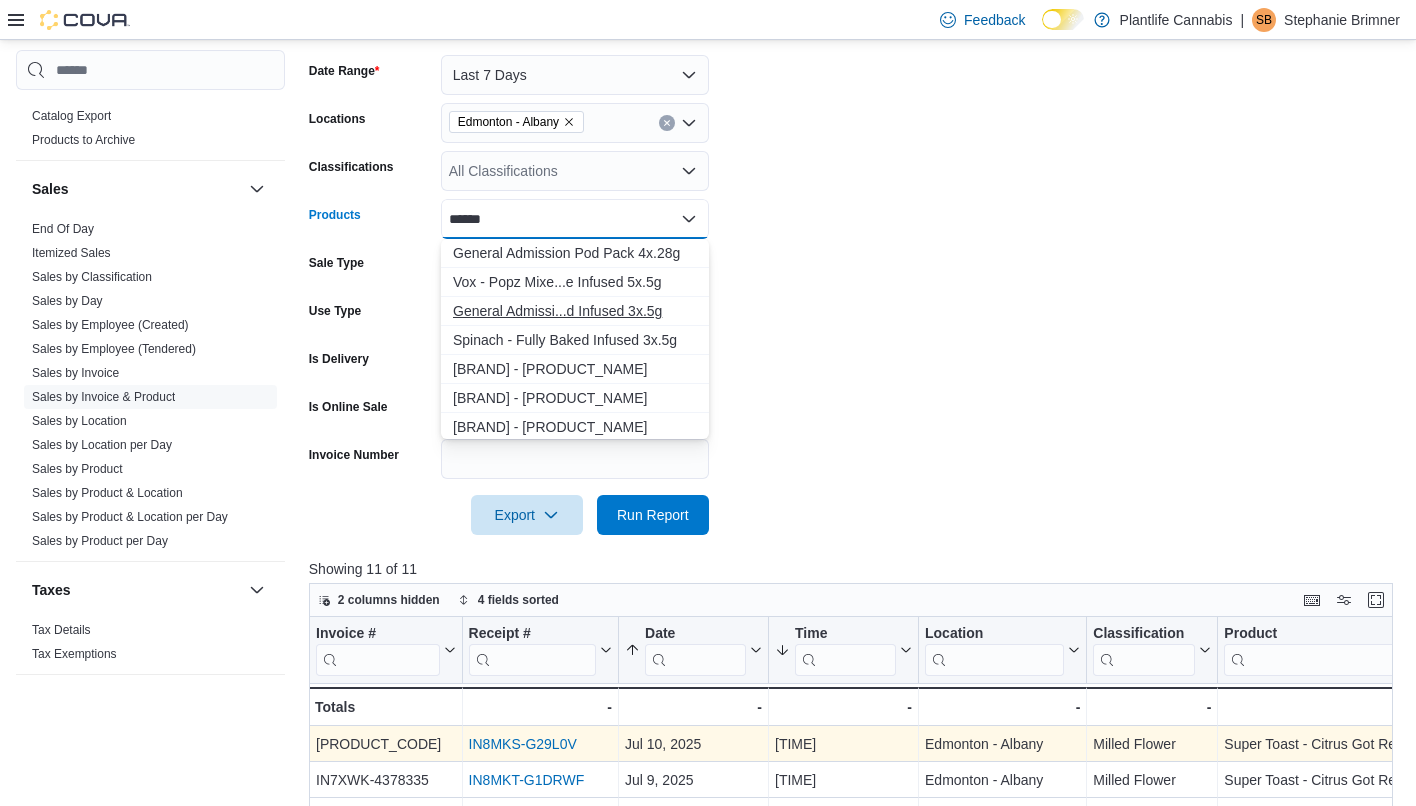 type on "*****" 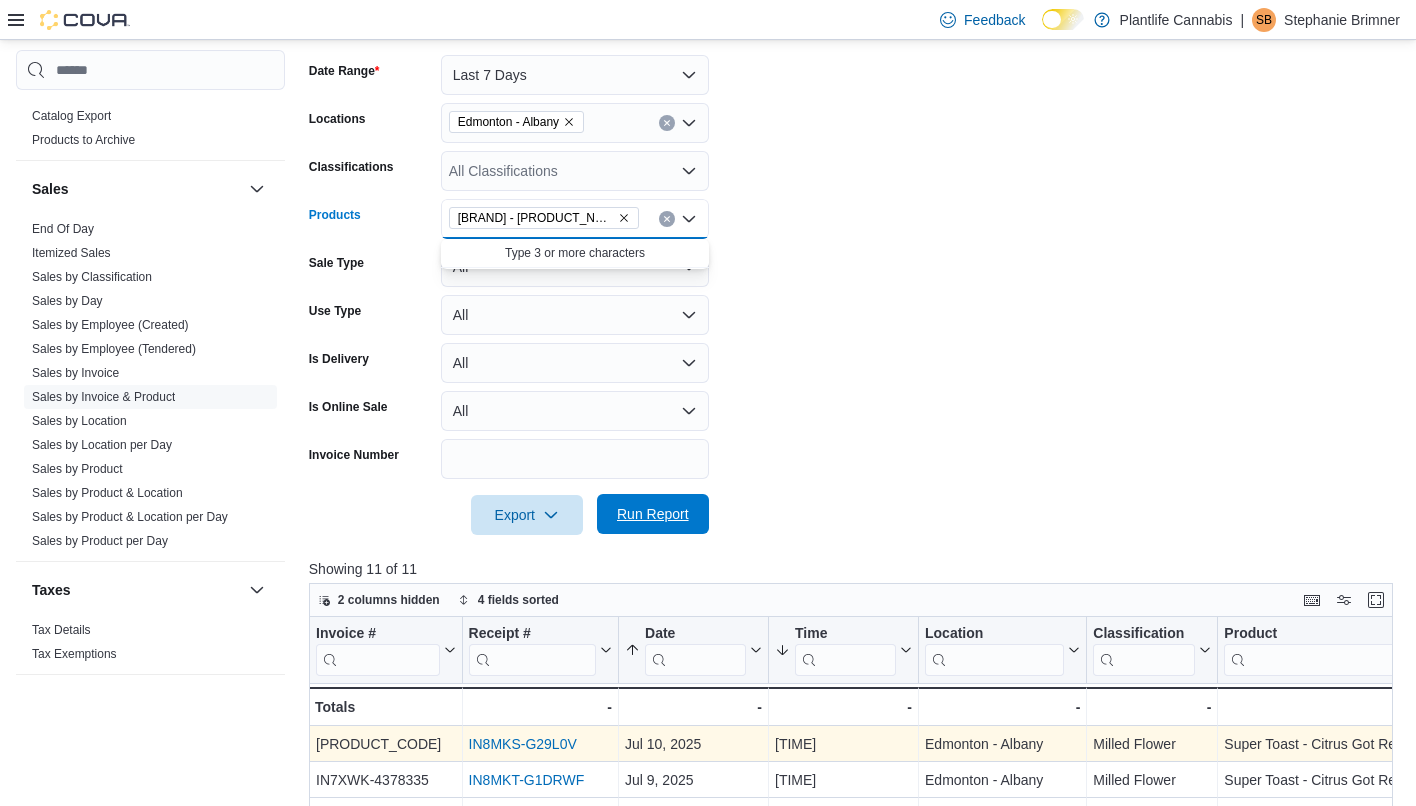 click on "Run Report" at bounding box center [653, 514] 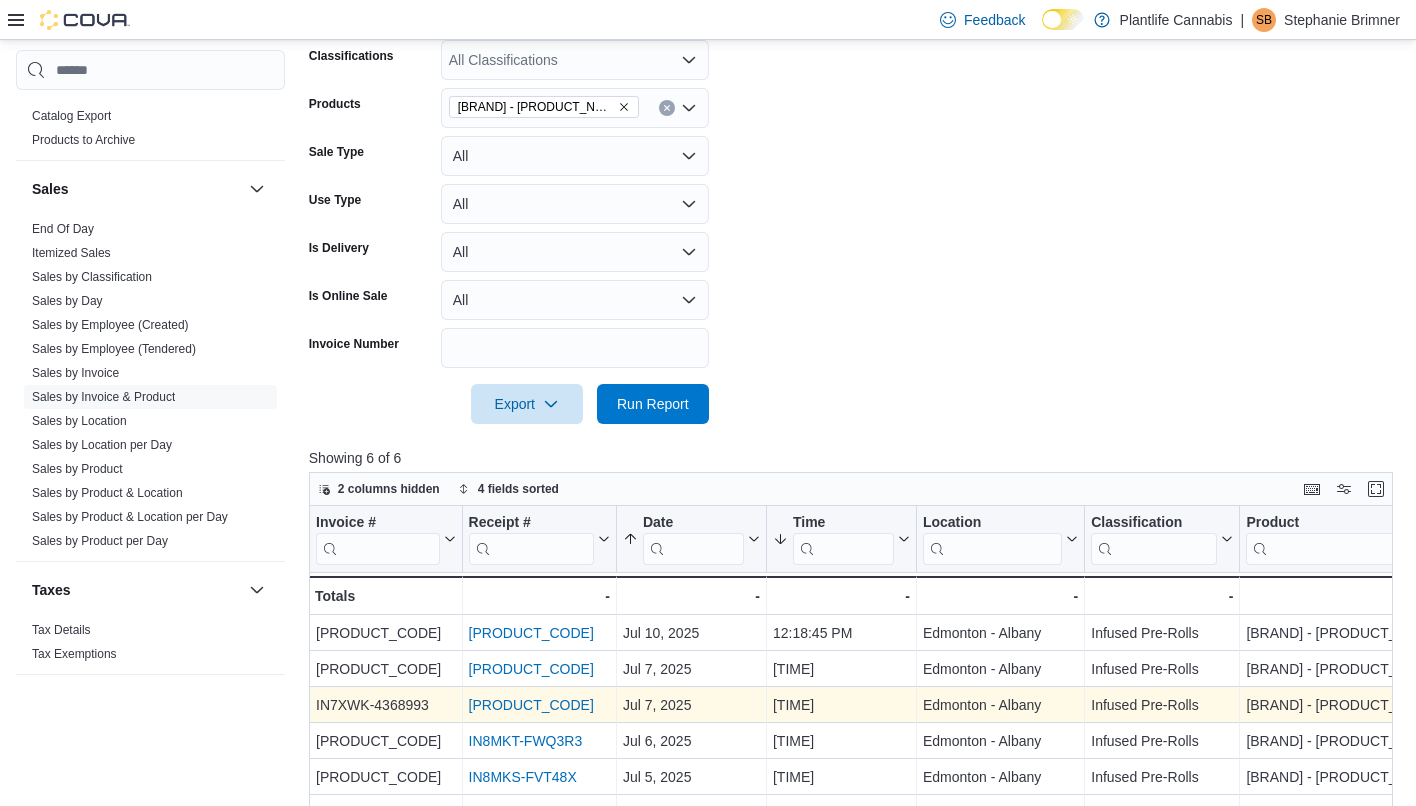 scroll, scrollTop: 491, scrollLeft: 0, axis: vertical 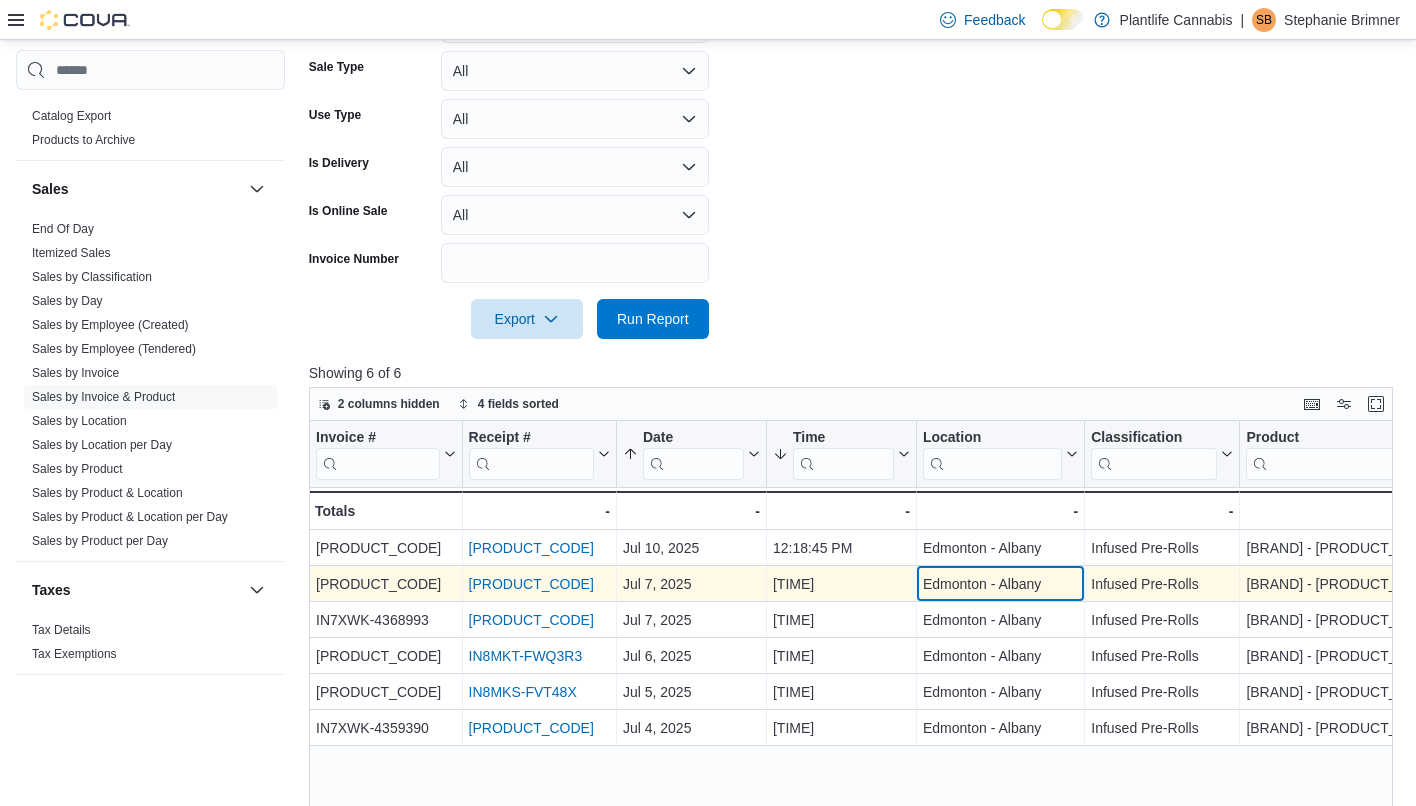 click on "[CITY] - [LOCATION_DETAIL] - [LOCATION_DETAIL], [NUMBER], [NUMBER]" at bounding box center (1001, 584) 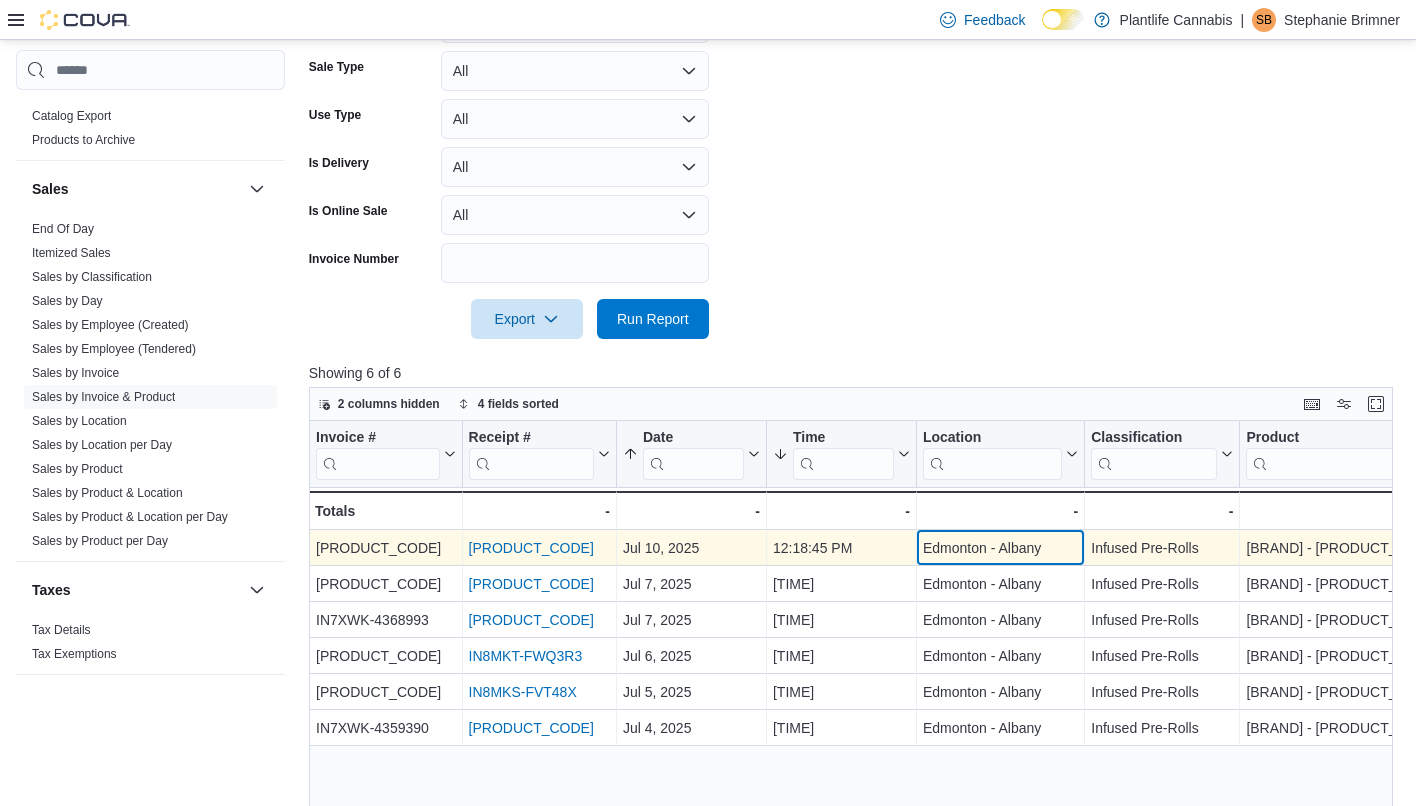 click on "Edmonton - Albany" at bounding box center (1000, 548) 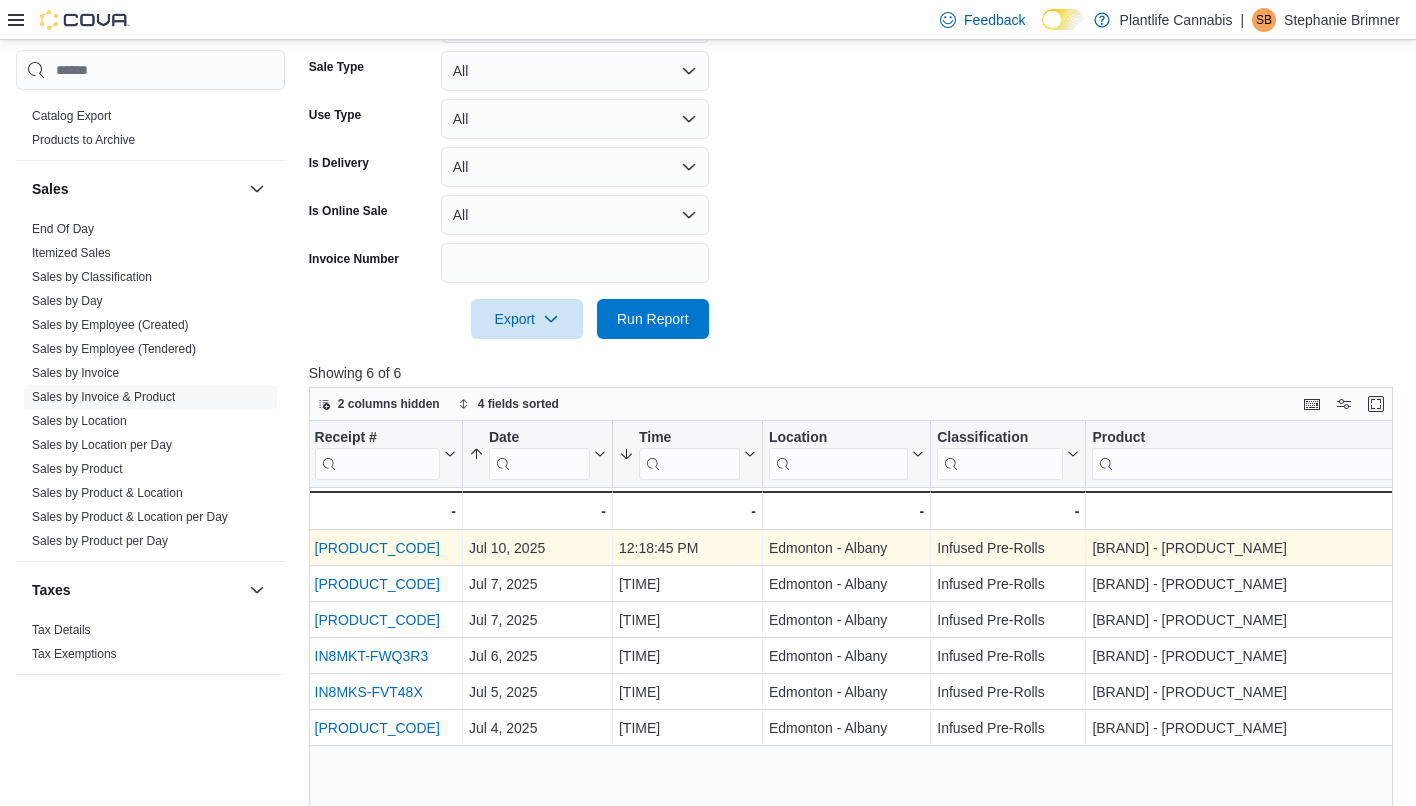 scroll, scrollTop: 0, scrollLeft: 0, axis: both 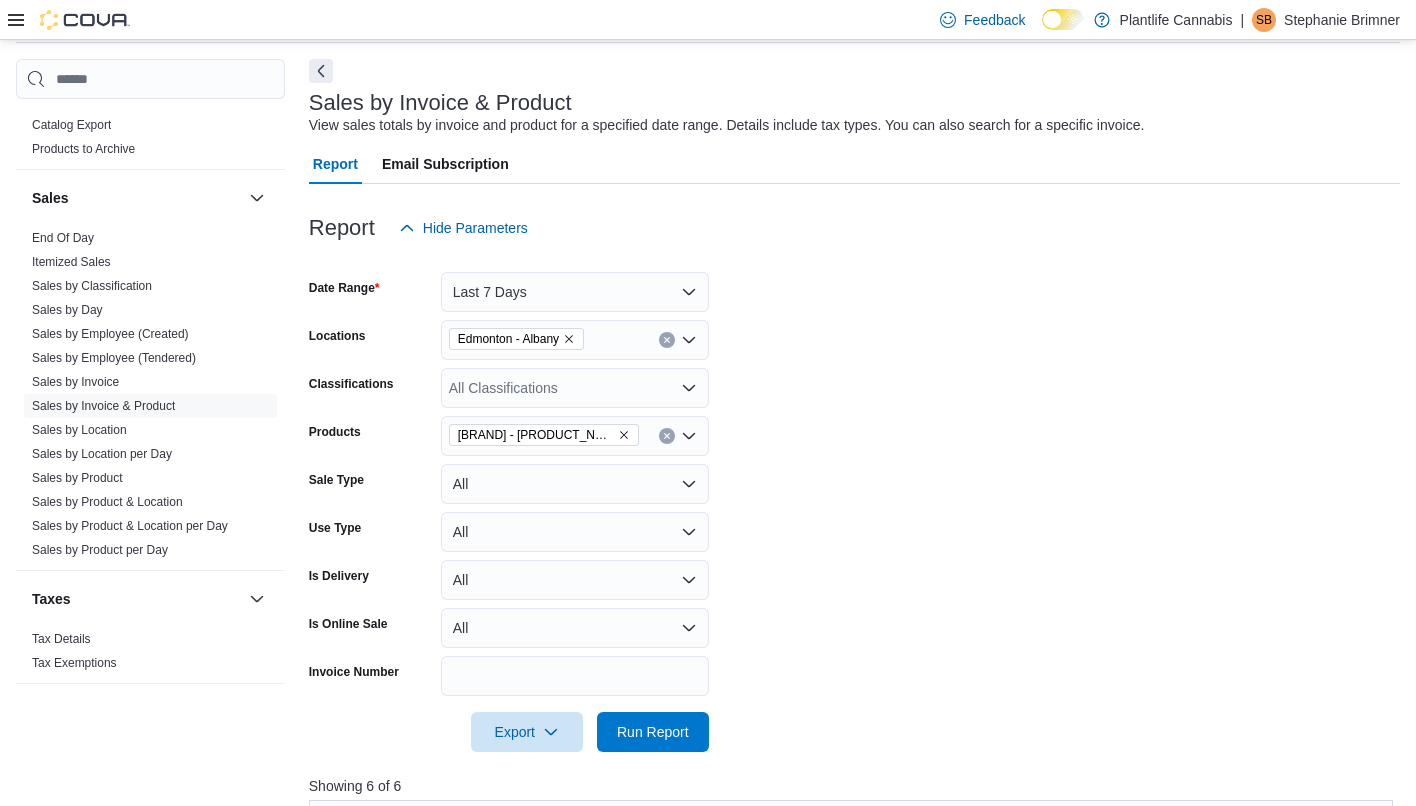click 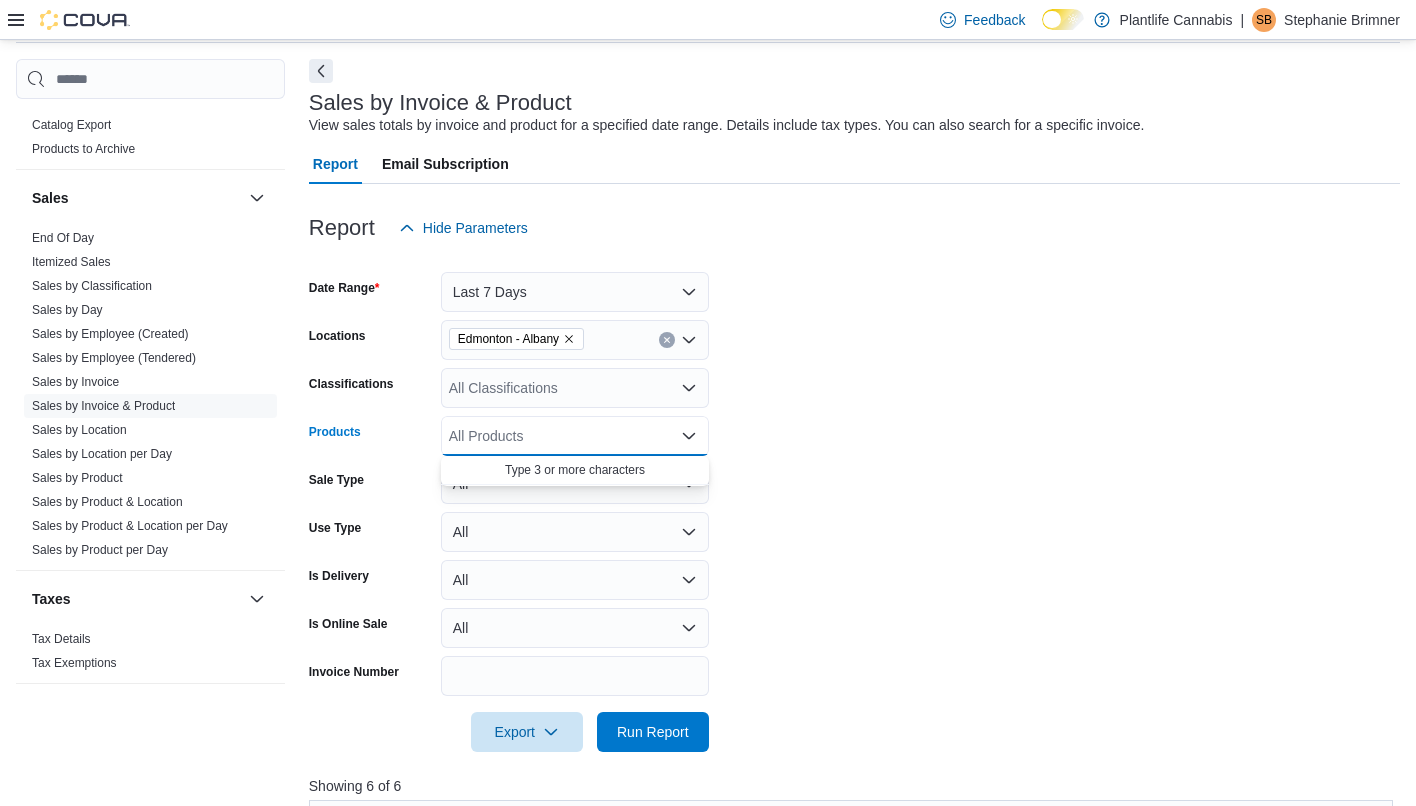 click on "All Products" at bounding box center (575, 436) 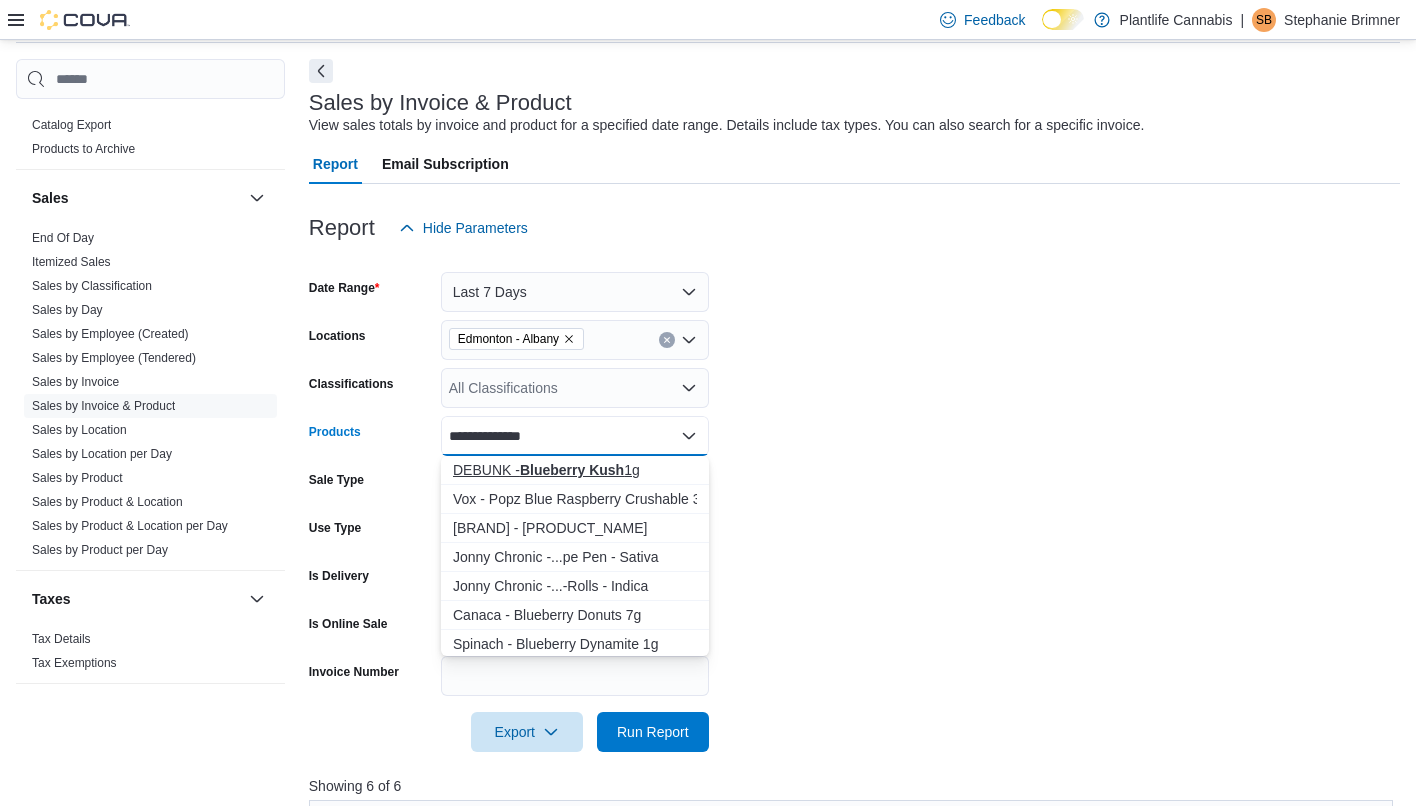 type on "**********" 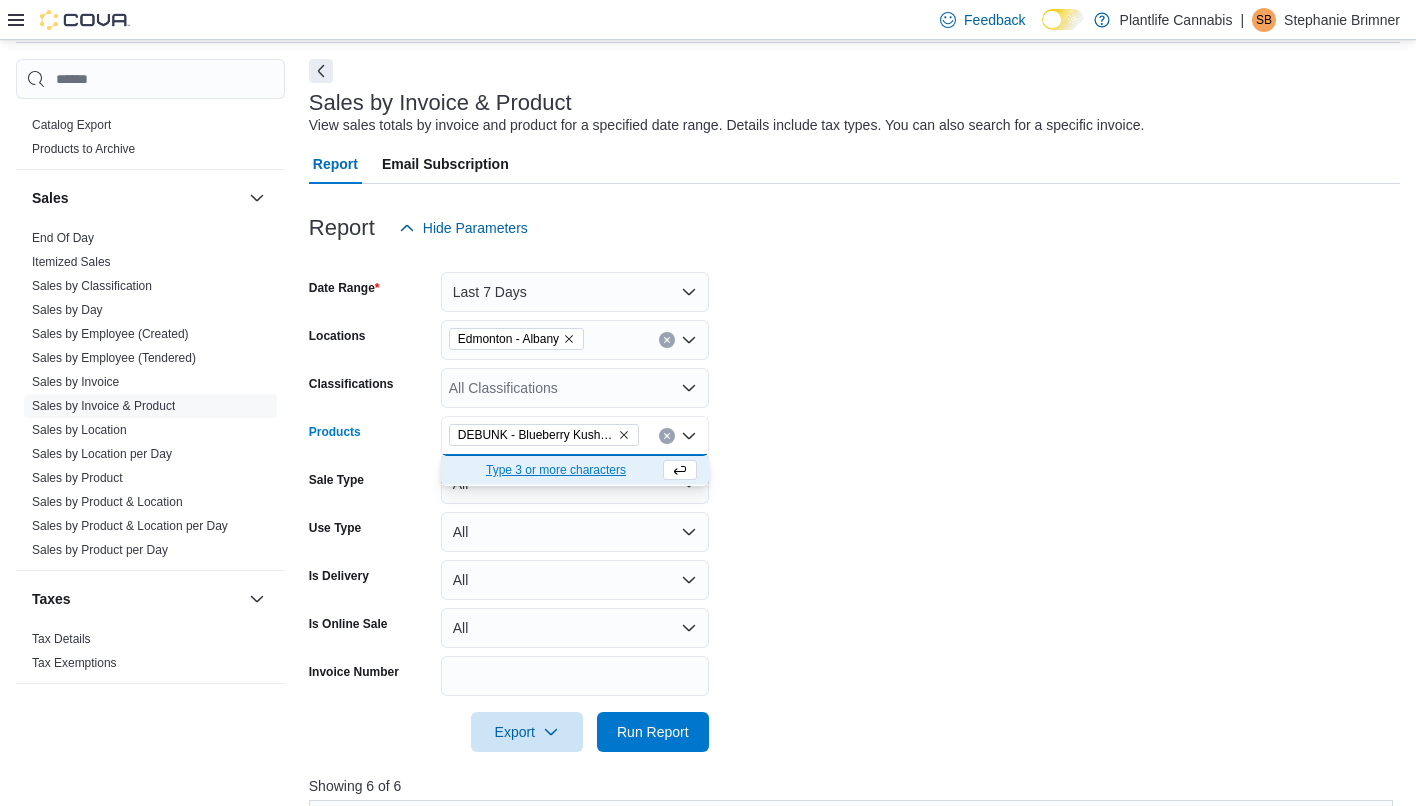 click on "[DATE_RANGE] [LOCATIONS] [CITY] - [LOCATION_DETAIL] [CLASSIFICATIONS] [PRODUCTS] [BRAND] - [PRODUCT_NAME] [SALE_TYPE] [USE_TYPE] [DELIVERY] [ONLINE_SALE] [INVOICE_NUMBER] [EXPORT] [RUN_REPORT]" at bounding box center [854, 500] 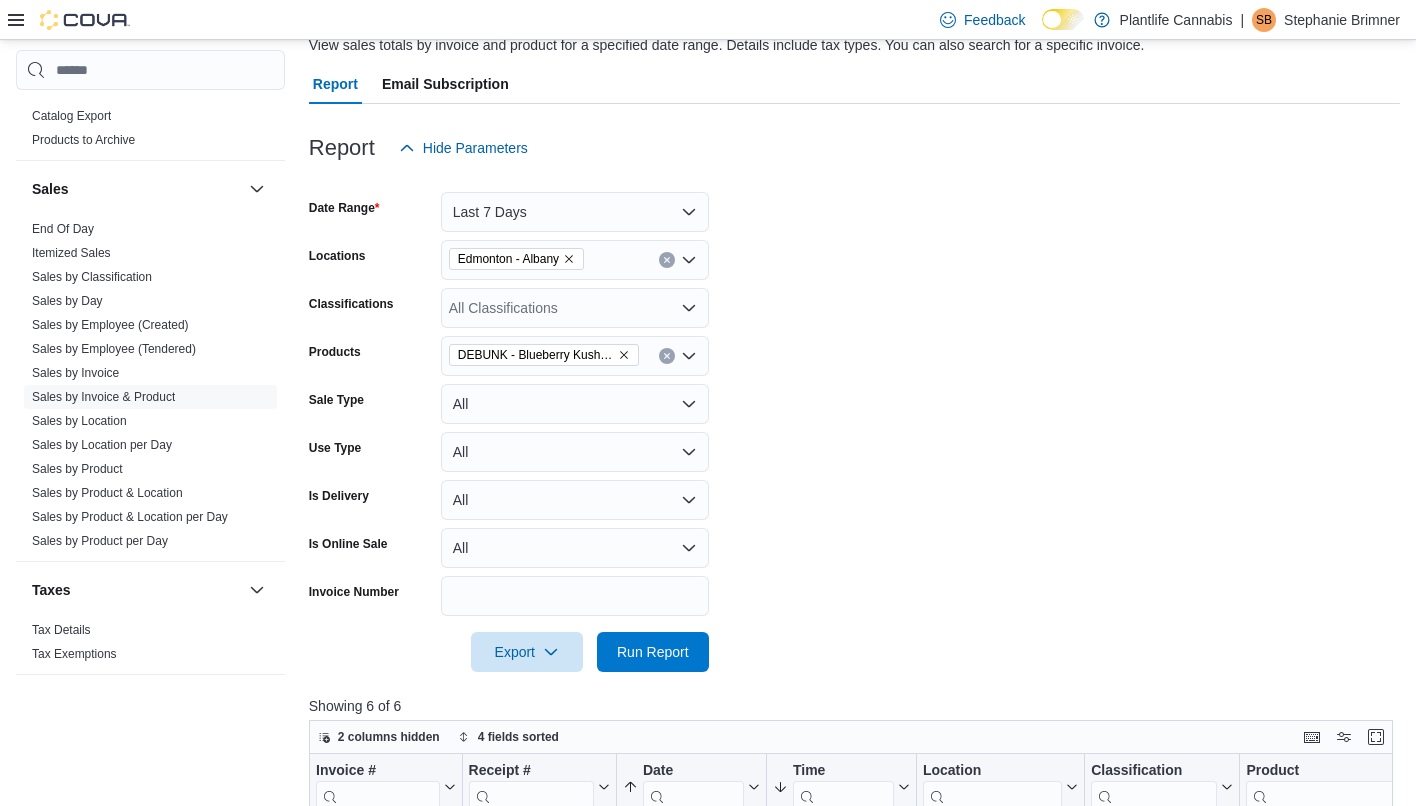 scroll, scrollTop: 254, scrollLeft: 0, axis: vertical 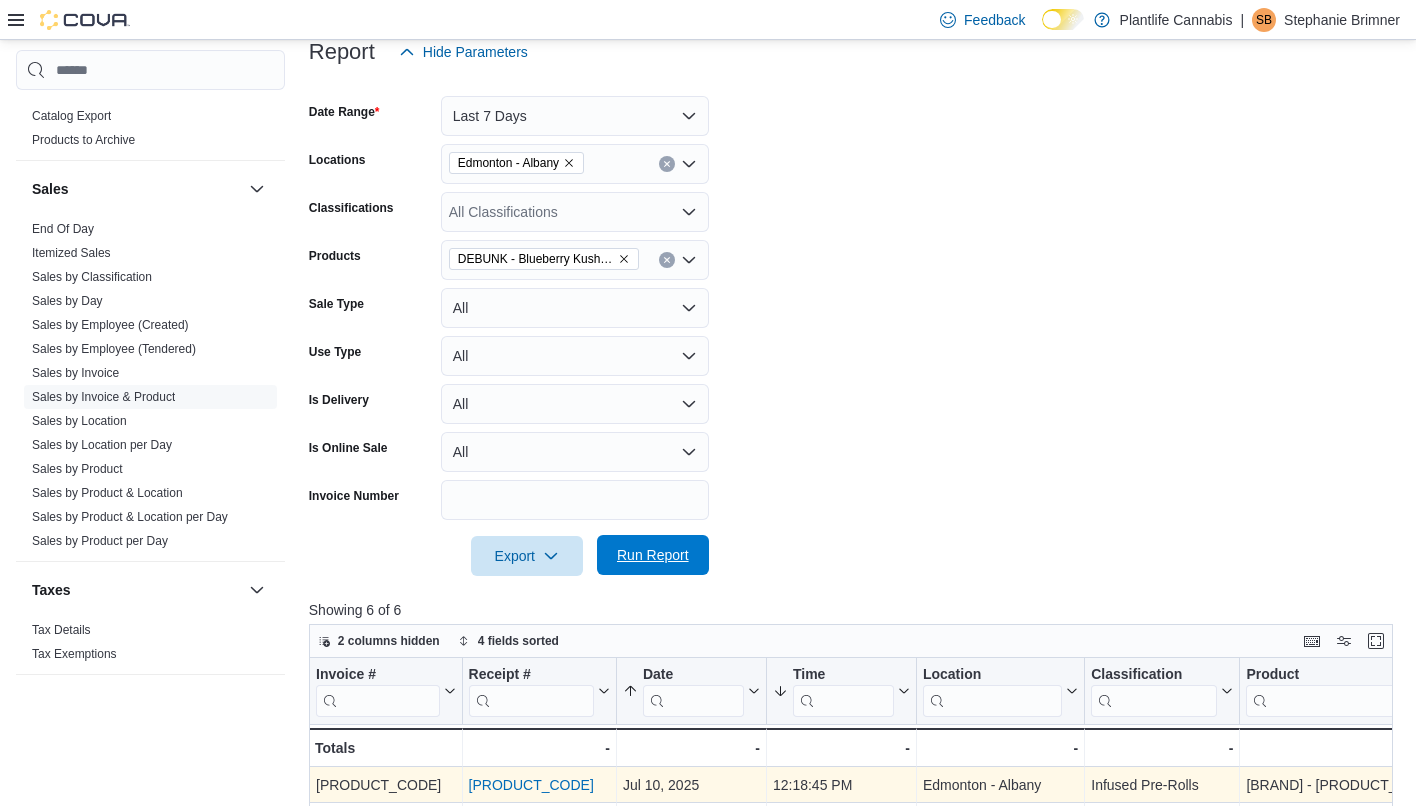 click on "Run Report" at bounding box center (653, 555) 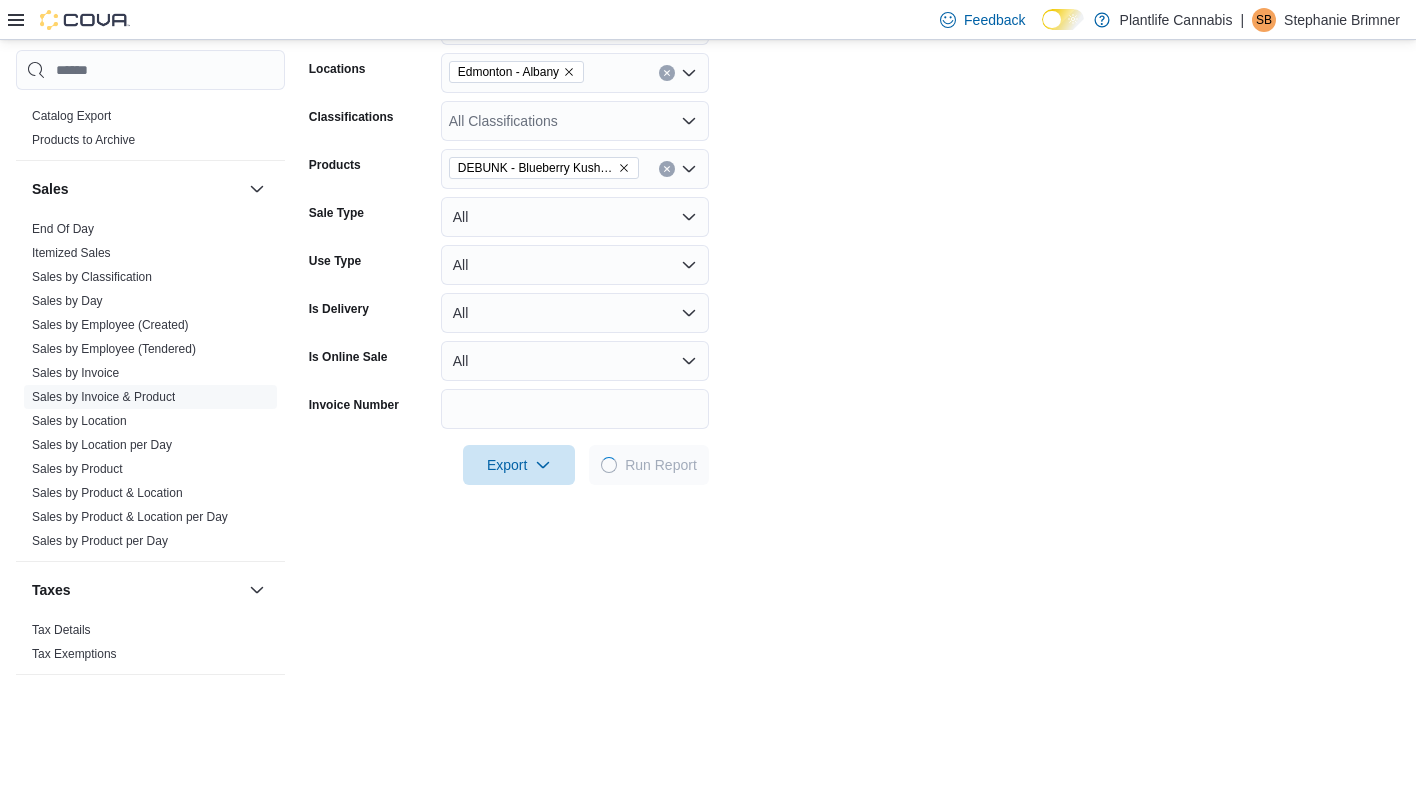 scroll, scrollTop: 635, scrollLeft: 0, axis: vertical 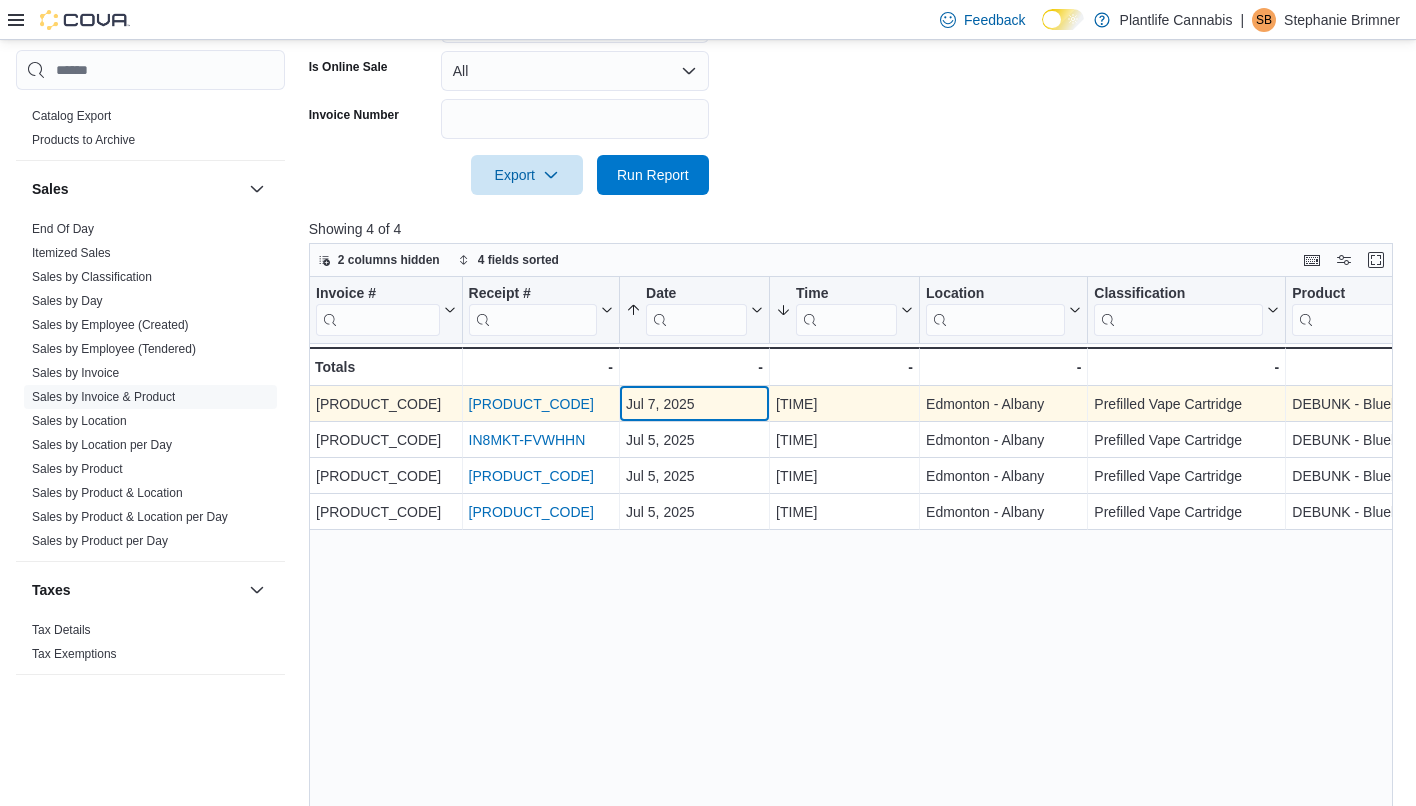 click on "Jul 7, 2025" at bounding box center (694, 404) 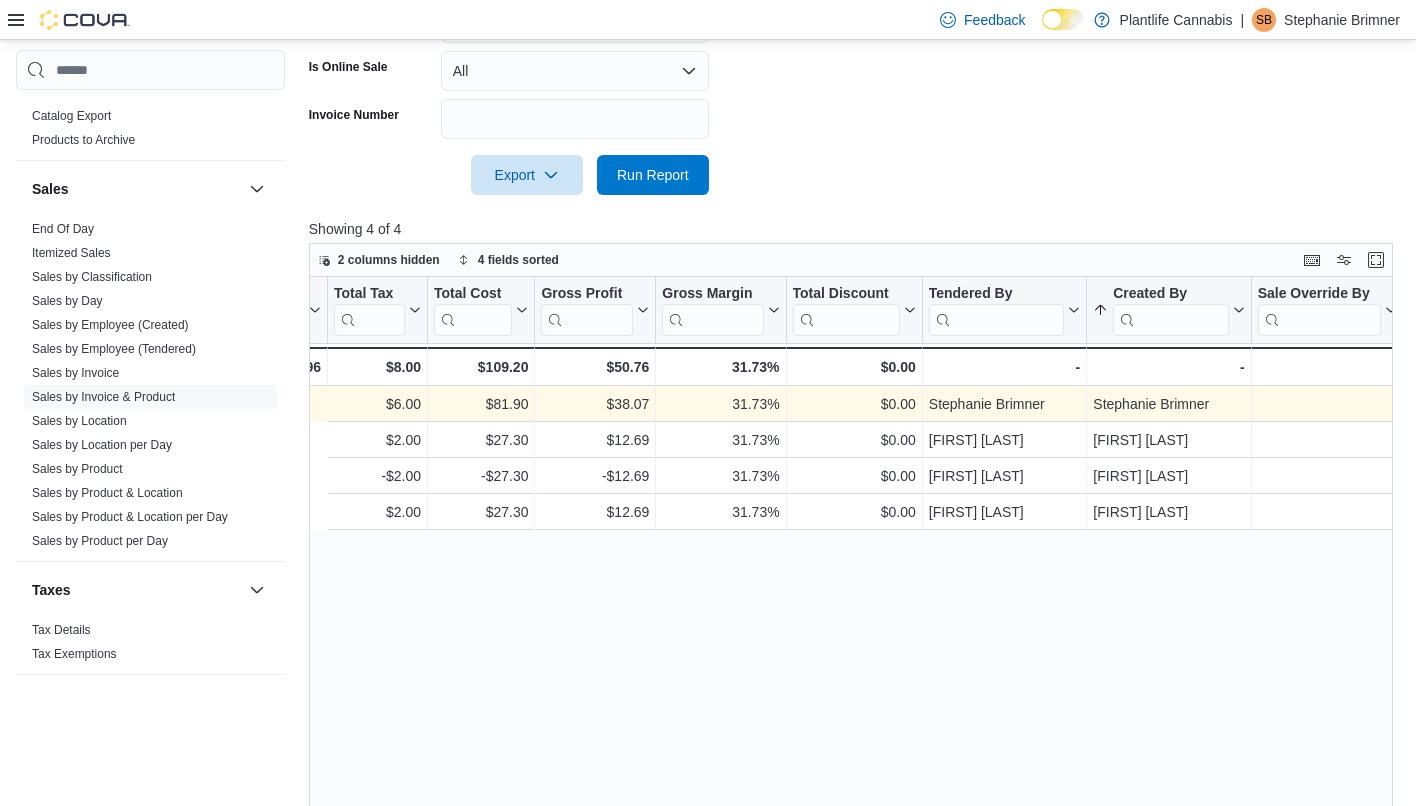scroll, scrollTop: 0, scrollLeft: 2287, axis: horizontal 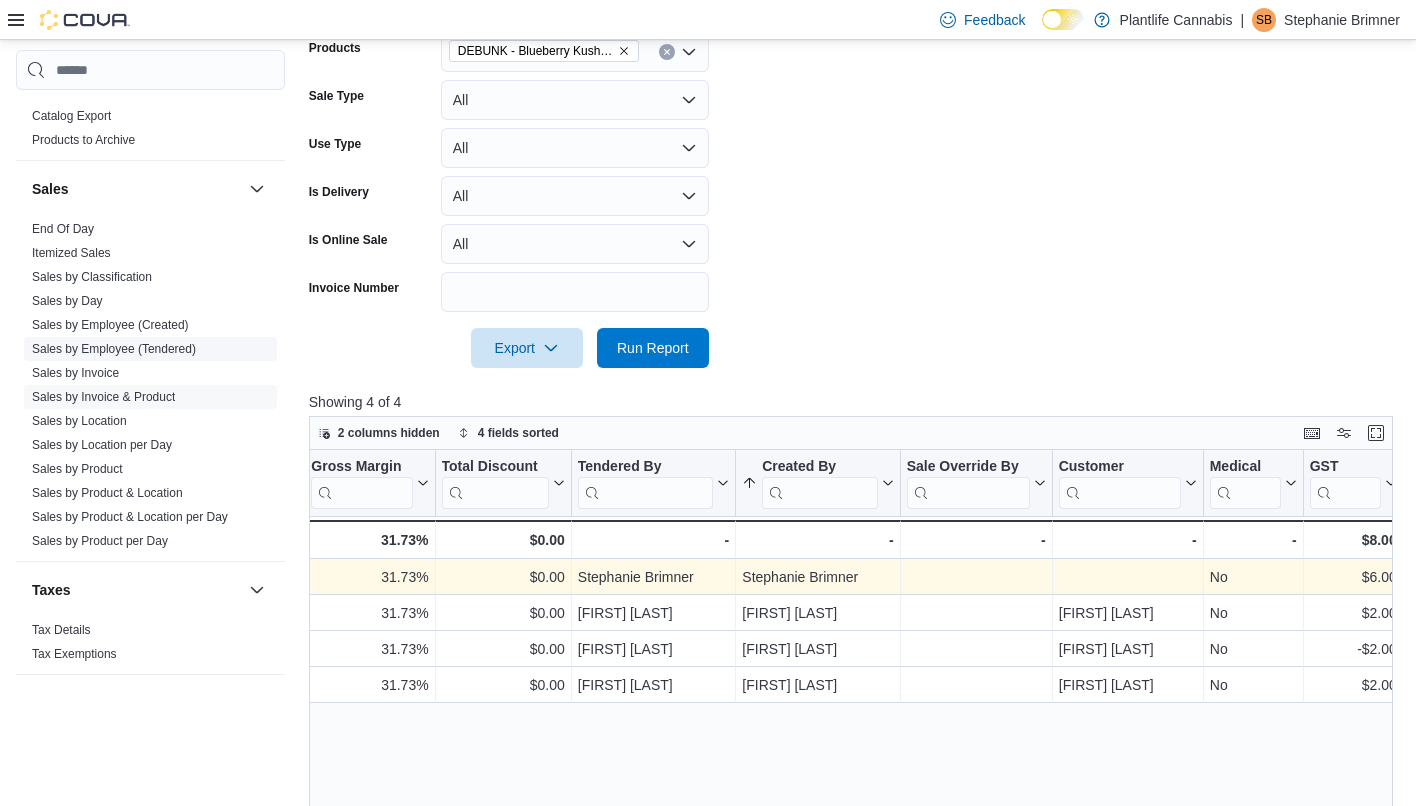 click on "Sales by Employee (Tendered)" at bounding box center [114, 349] 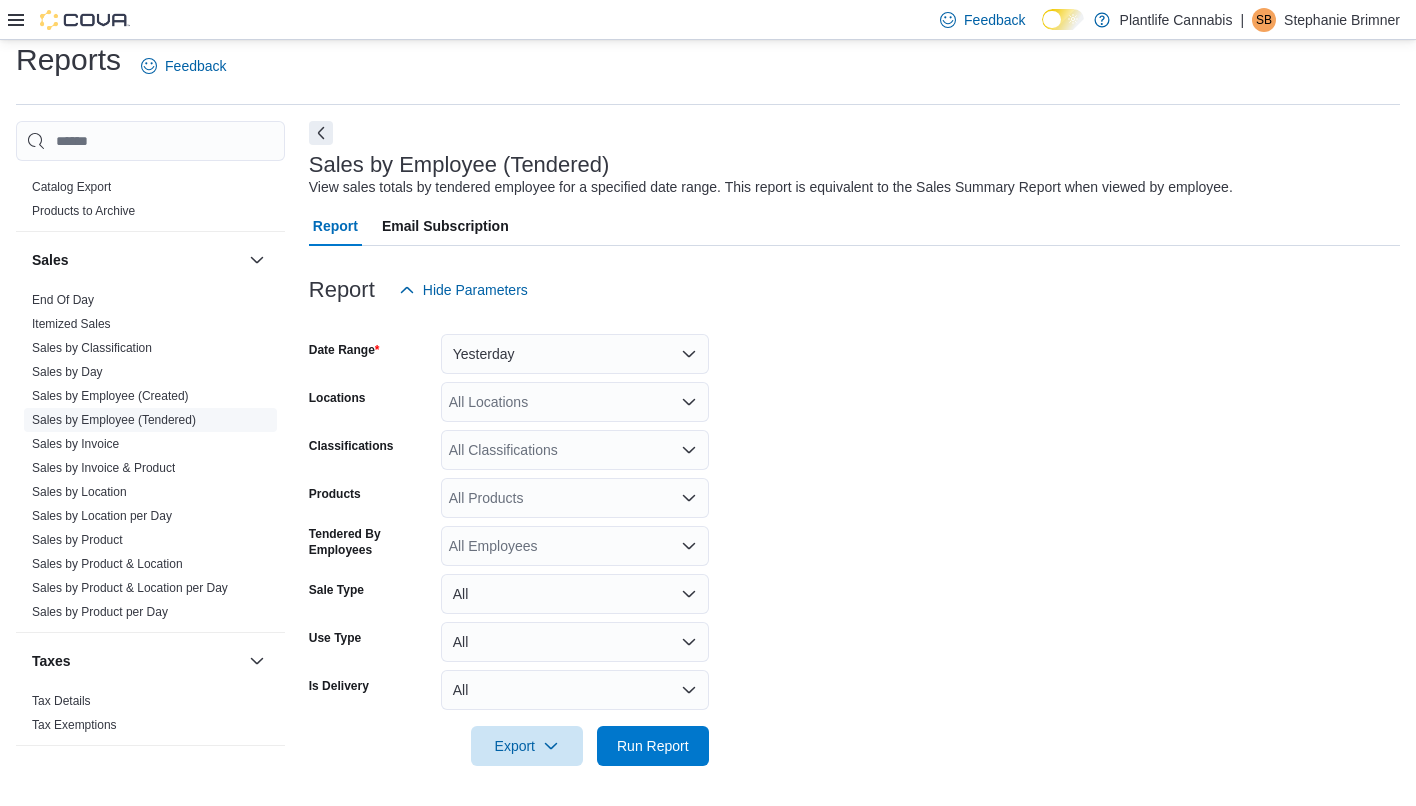 scroll, scrollTop: 16, scrollLeft: 0, axis: vertical 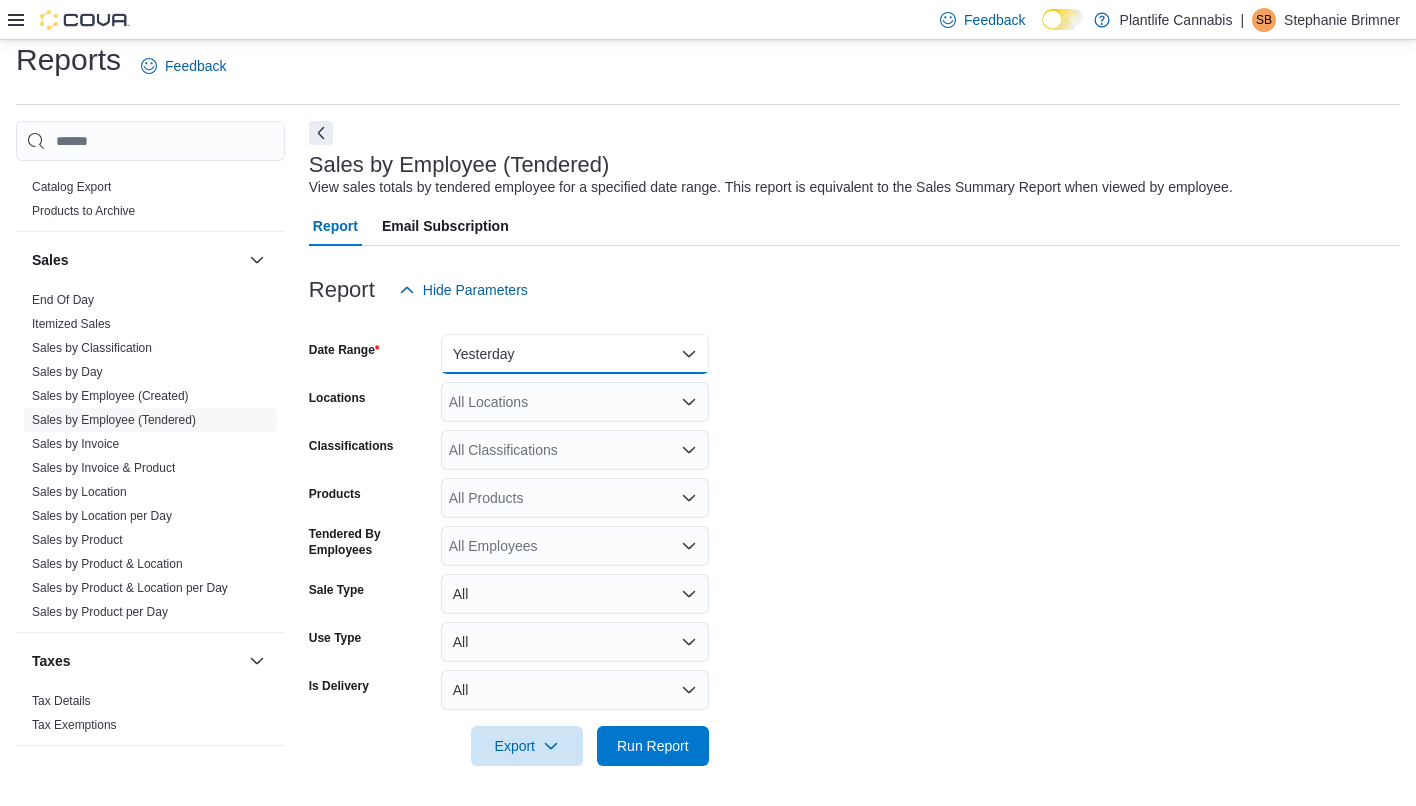 click on "Yesterday" at bounding box center [575, 354] 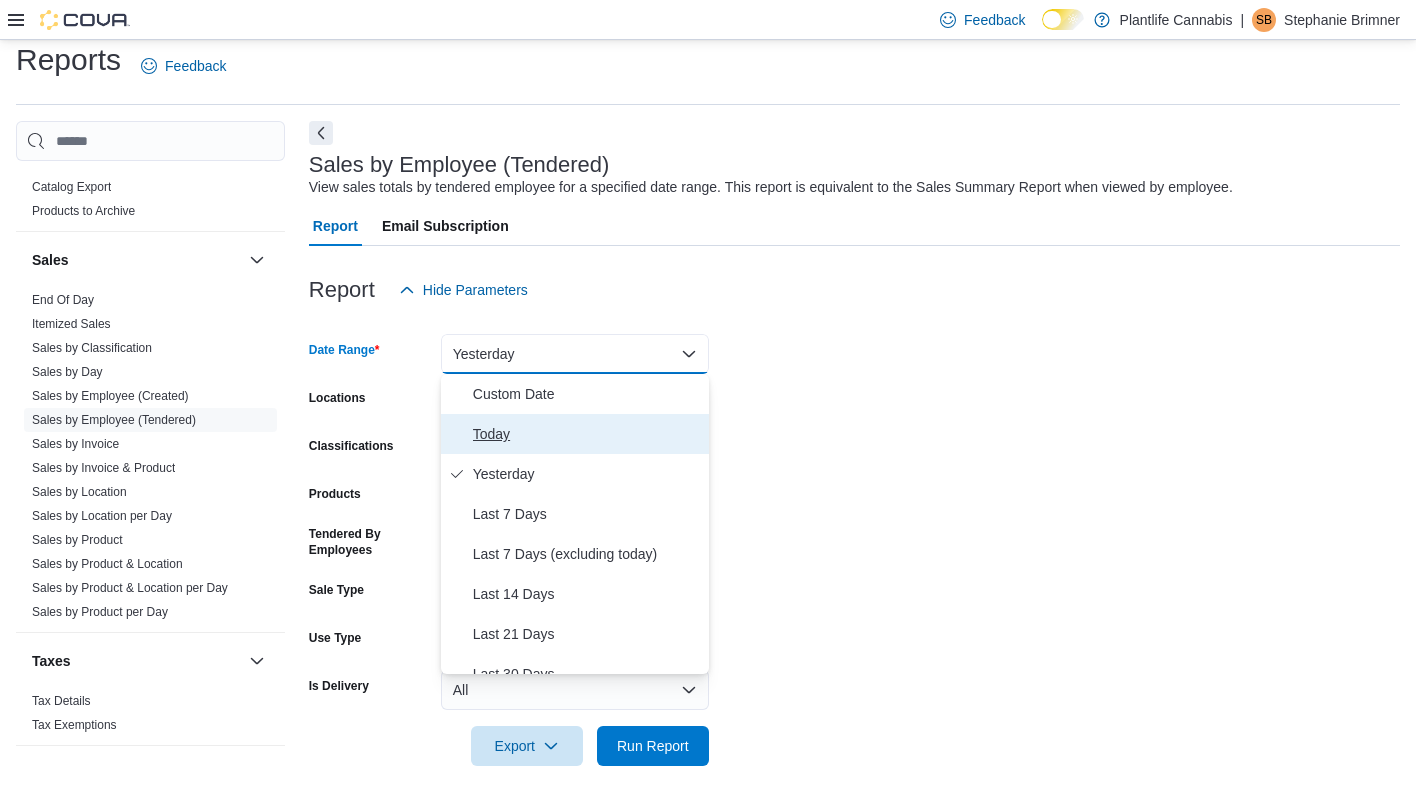 click on "Today" at bounding box center [575, 434] 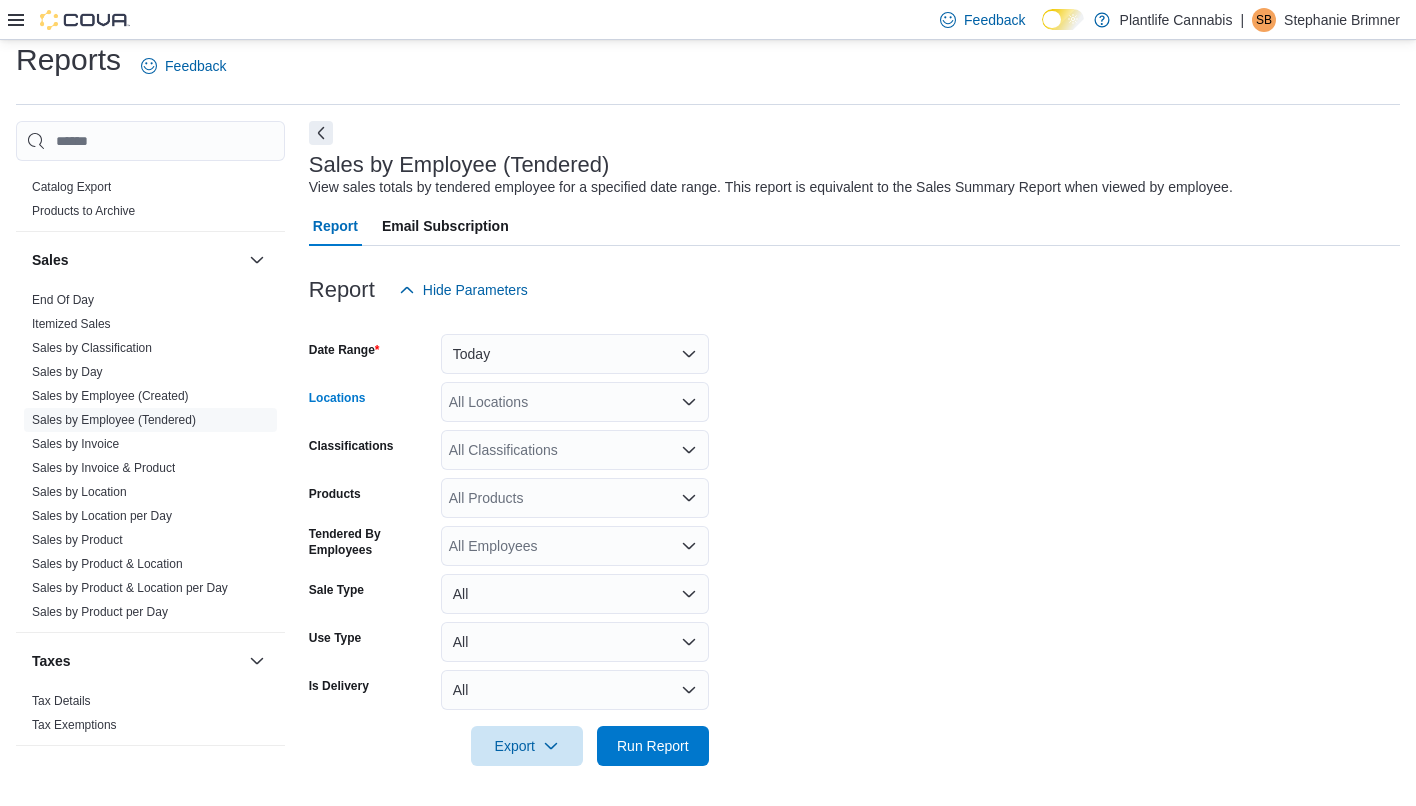 click on "All Locations" at bounding box center [575, 402] 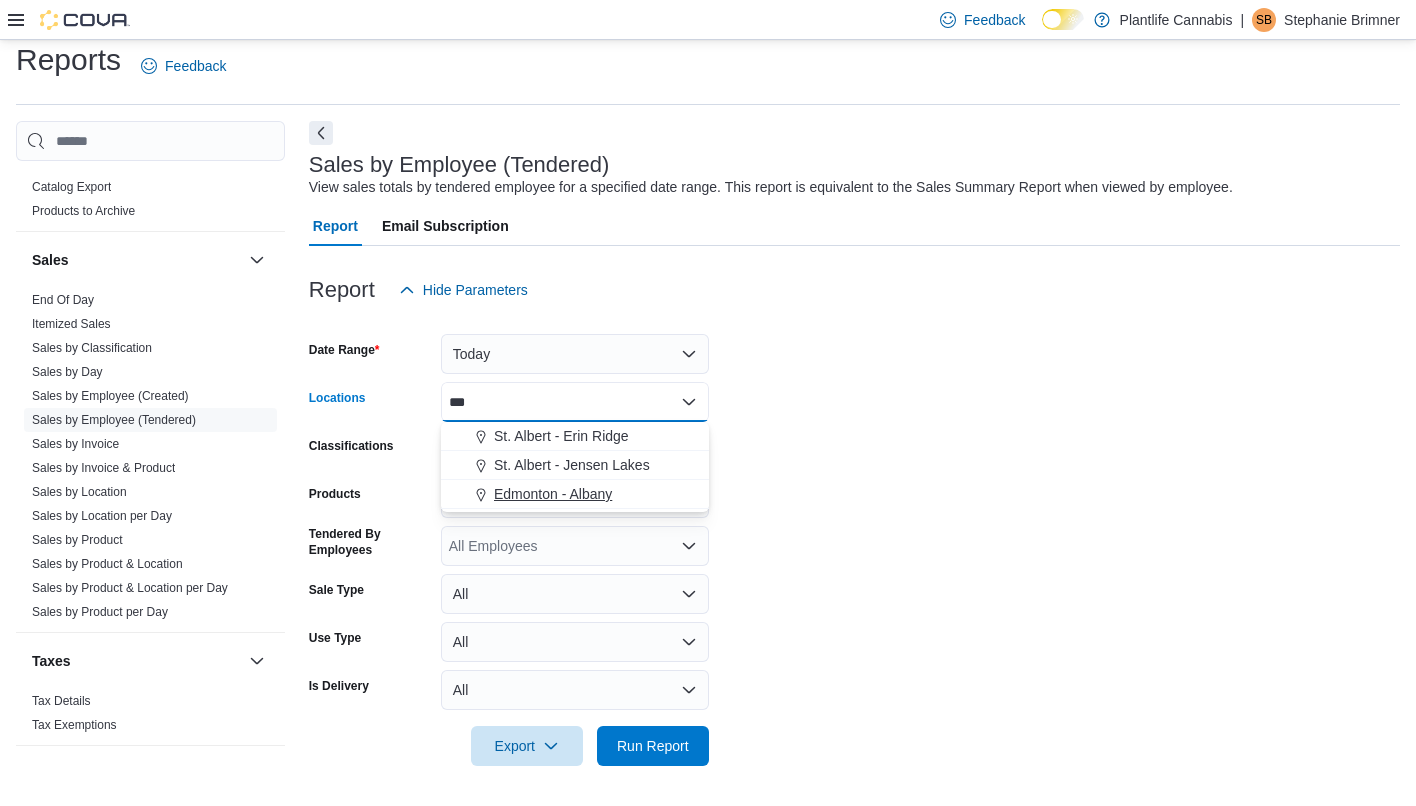 type on "***" 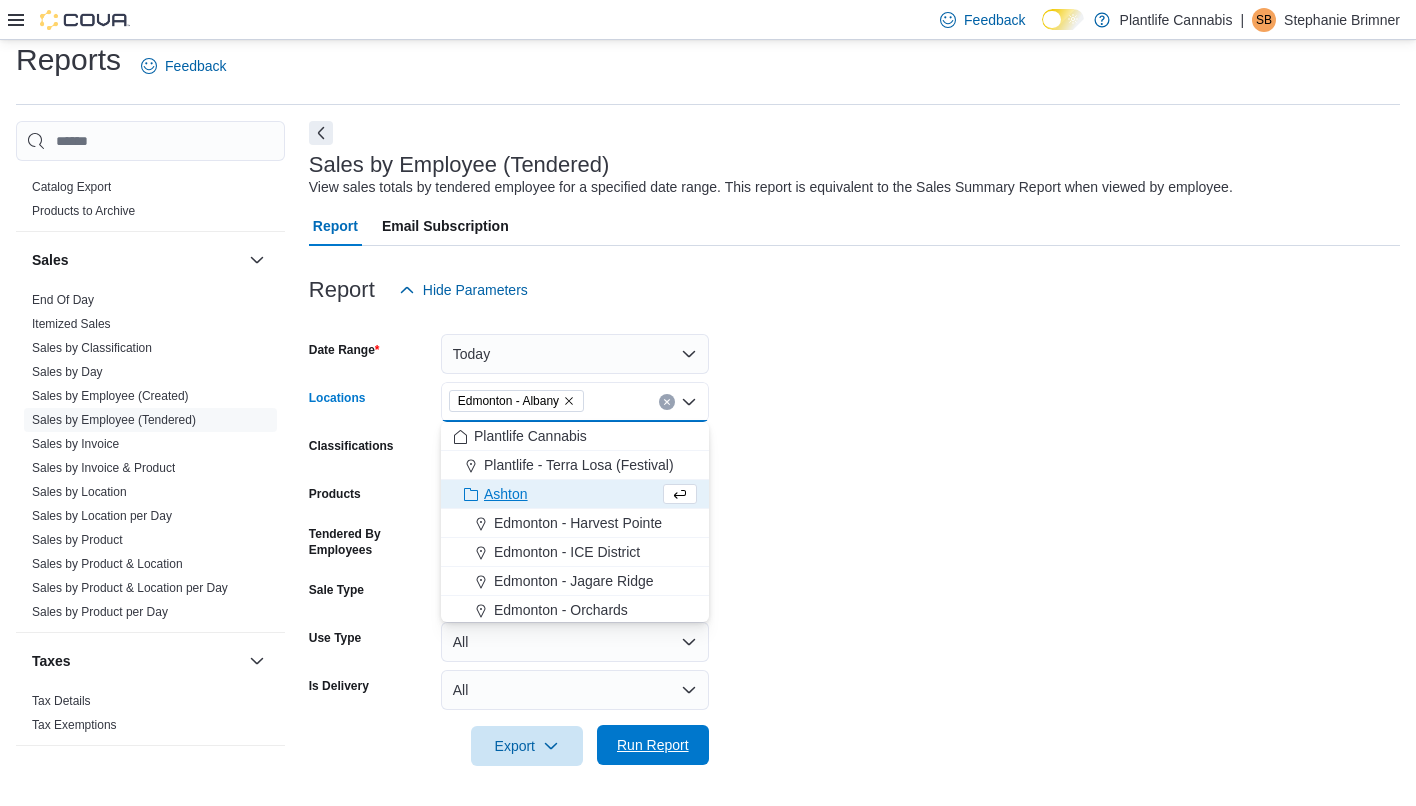 click on "Run Report" at bounding box center (653, 745) 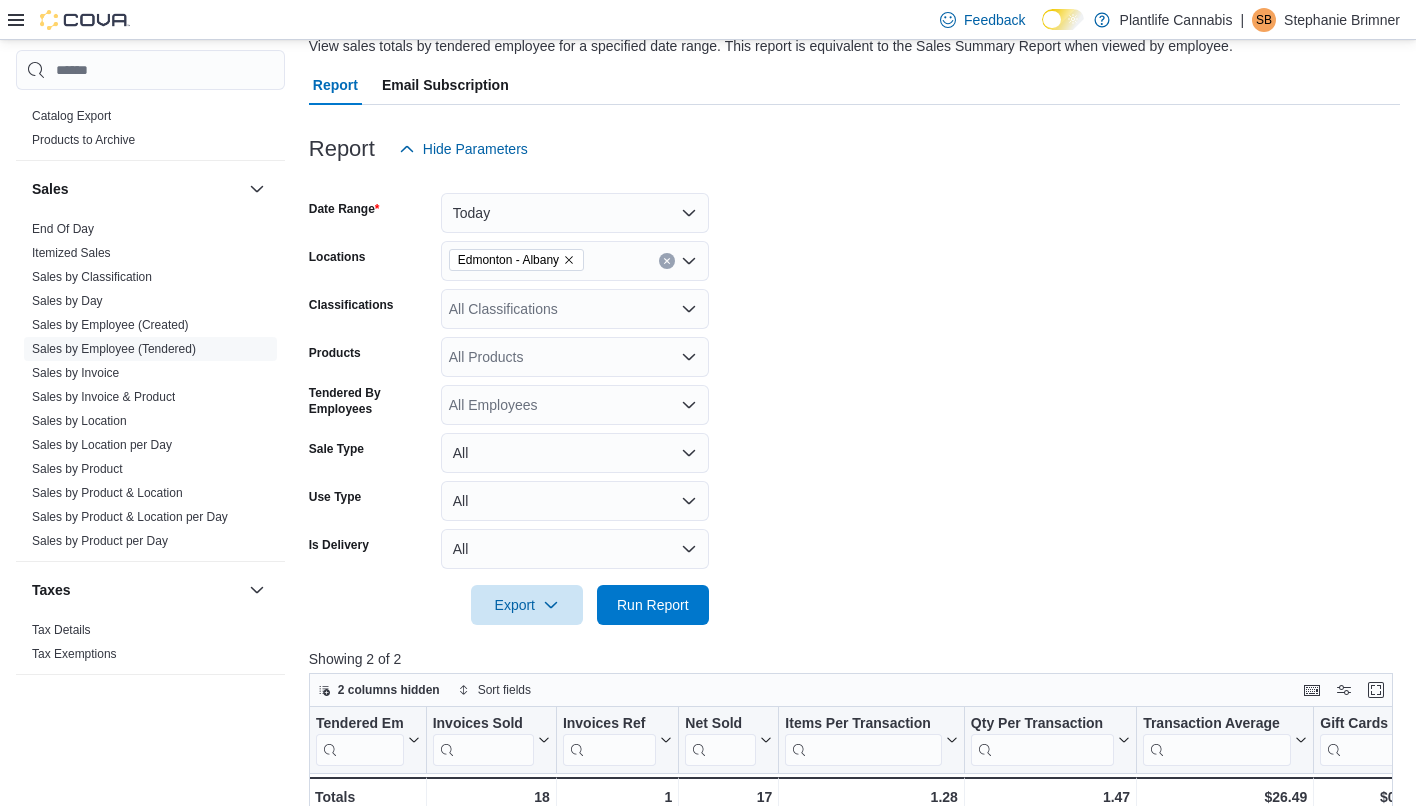 scroll, scrollTop: 0, scrollLeft: 0, axis: both 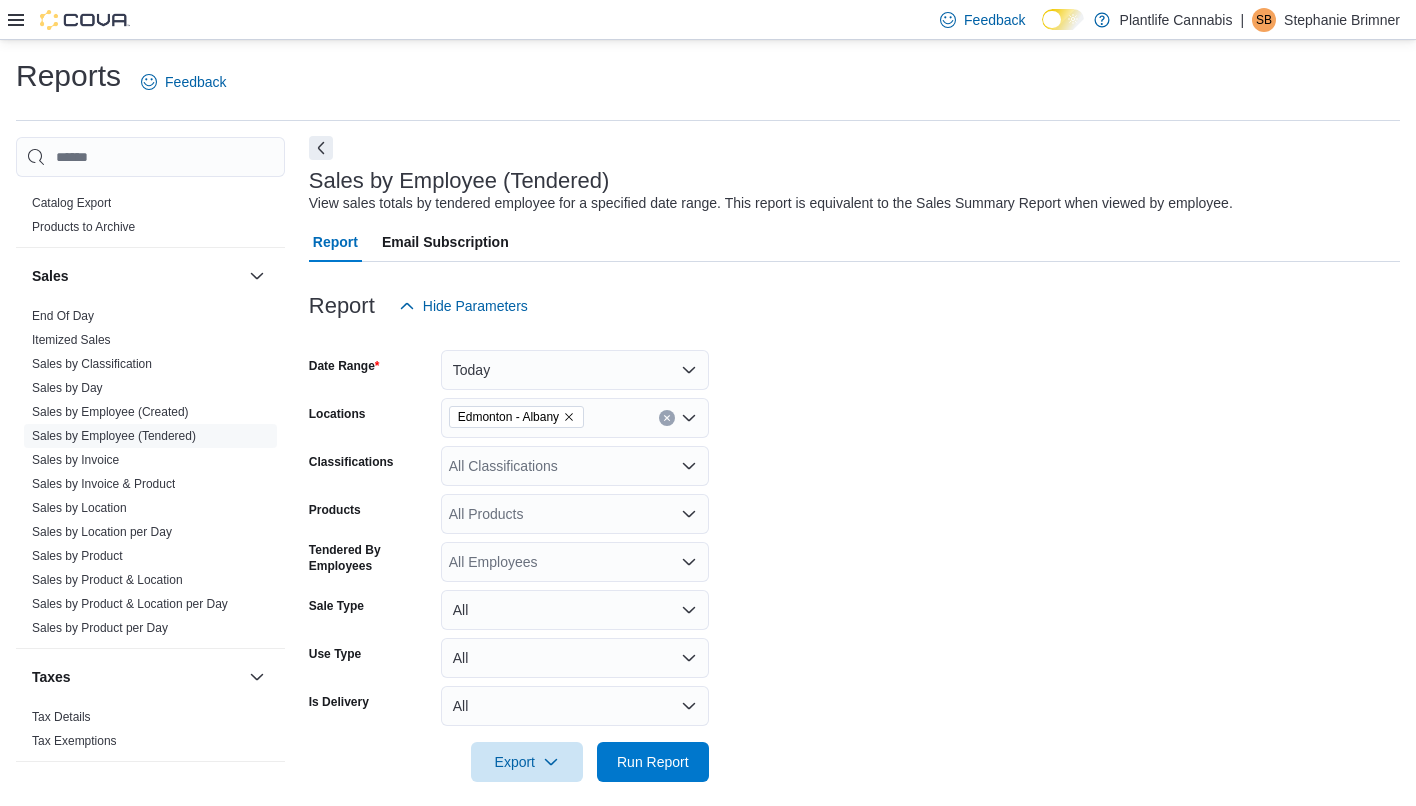 click at bounding box center (321, 148) 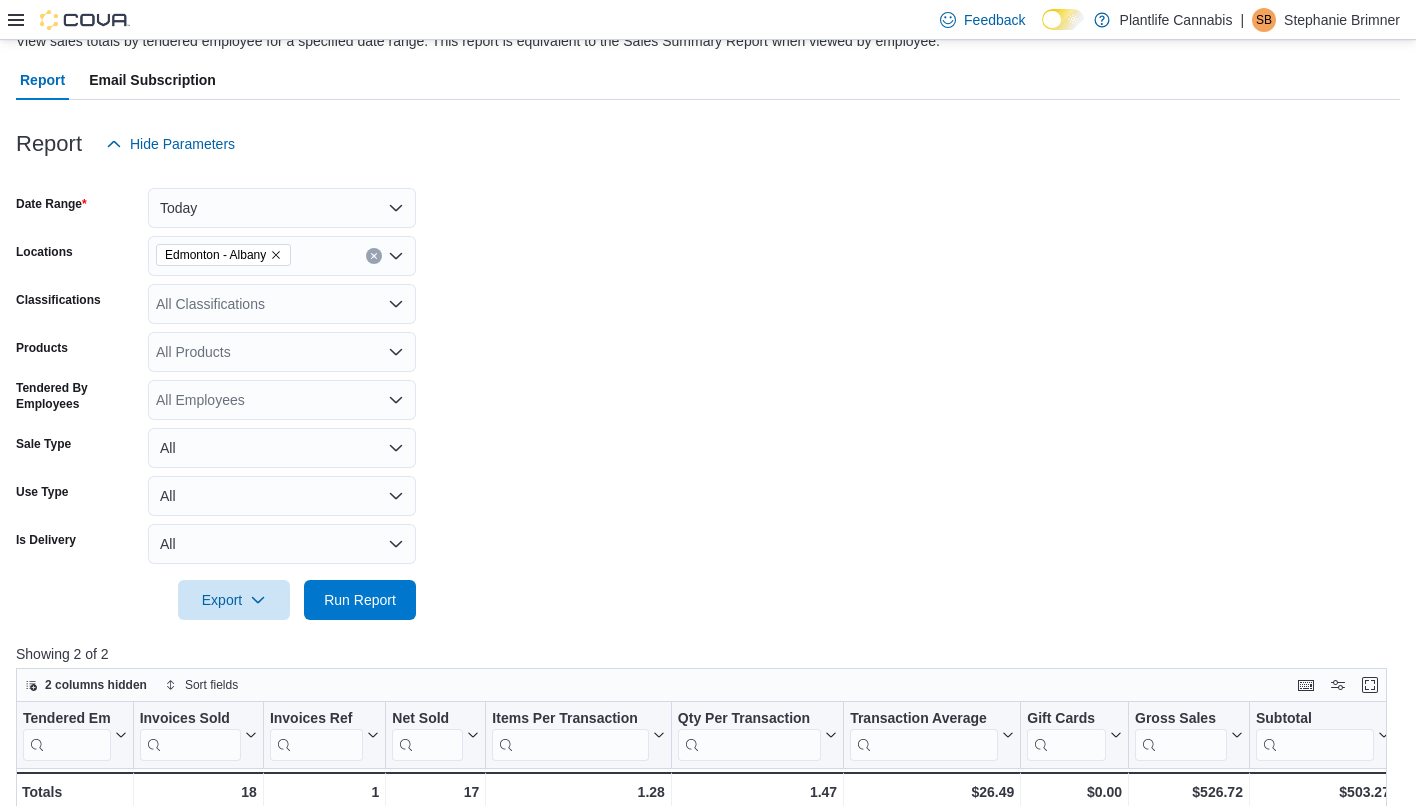 scroll, scrollTop: 165, scrollLeft: 0, axis: vertical 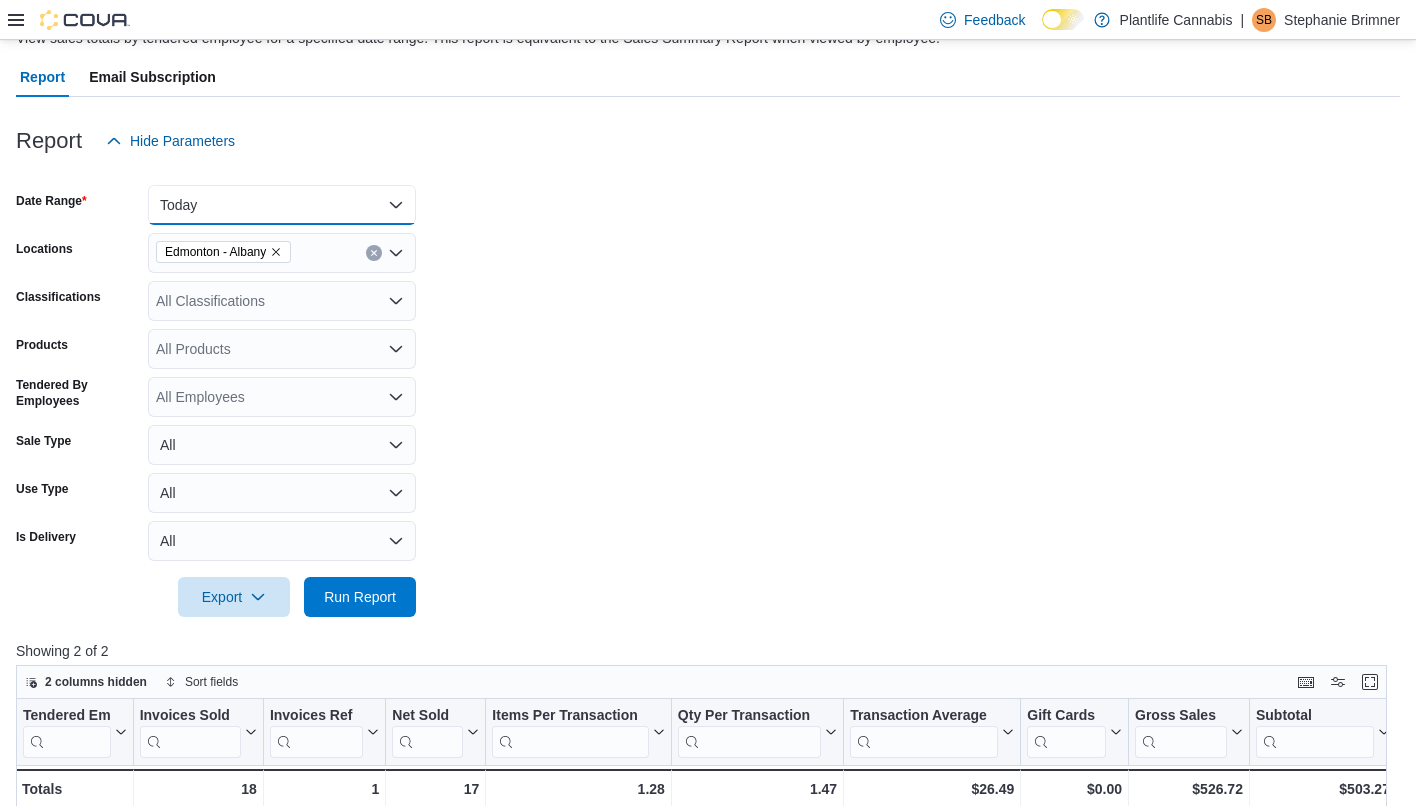 click on "Today" at bounding box center [282, 205] 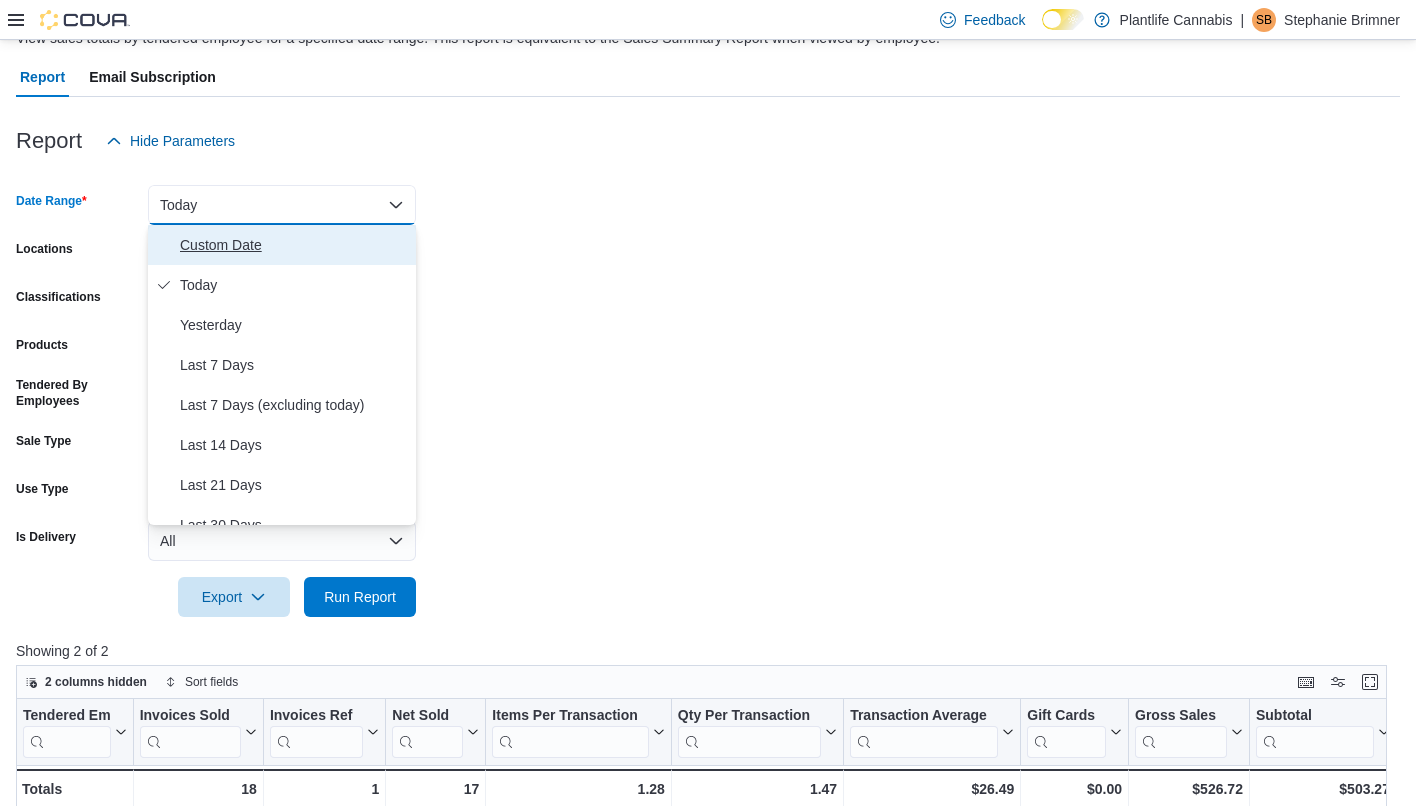 click on "Custom Date" at bounding box center [294, 245] 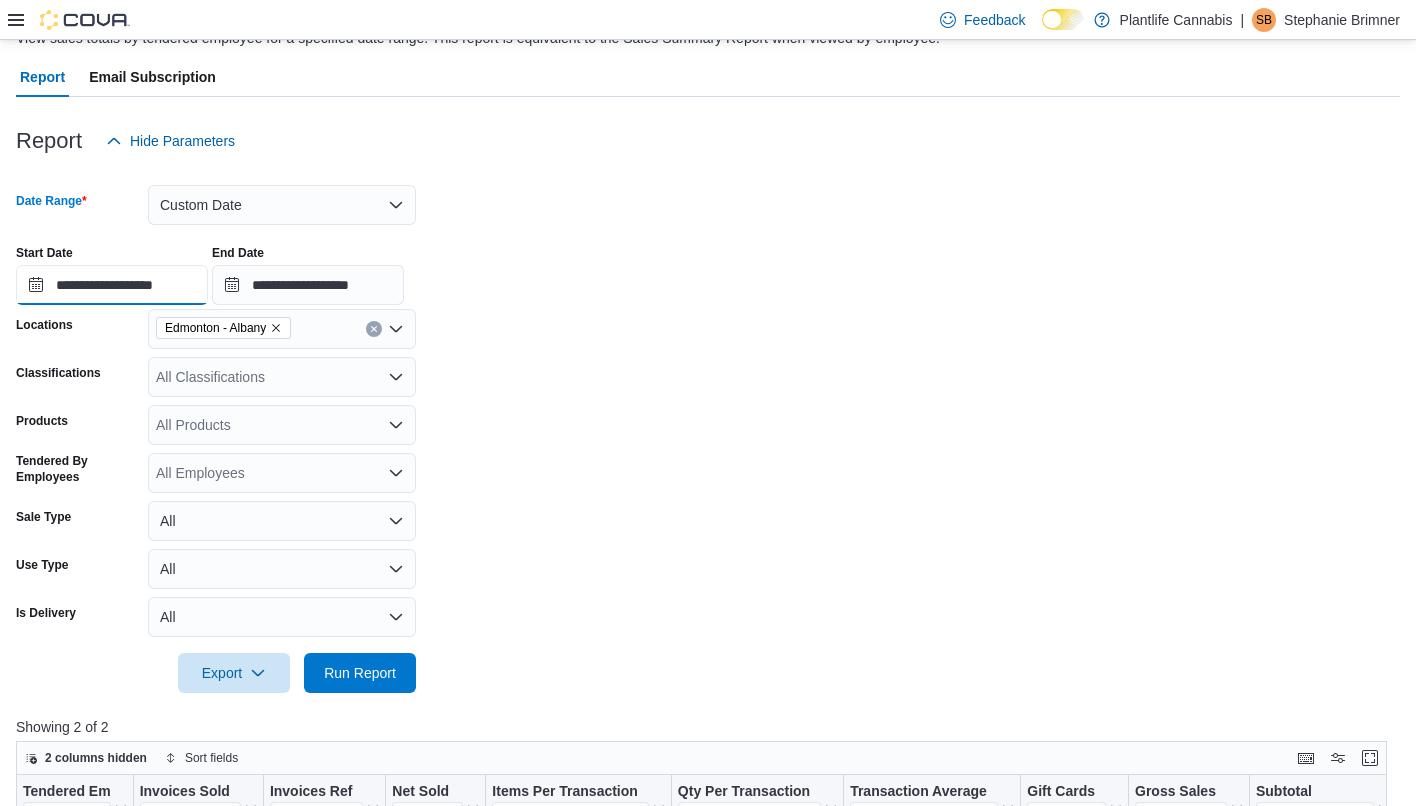 click on "**********" at bounding box center (112, 285) 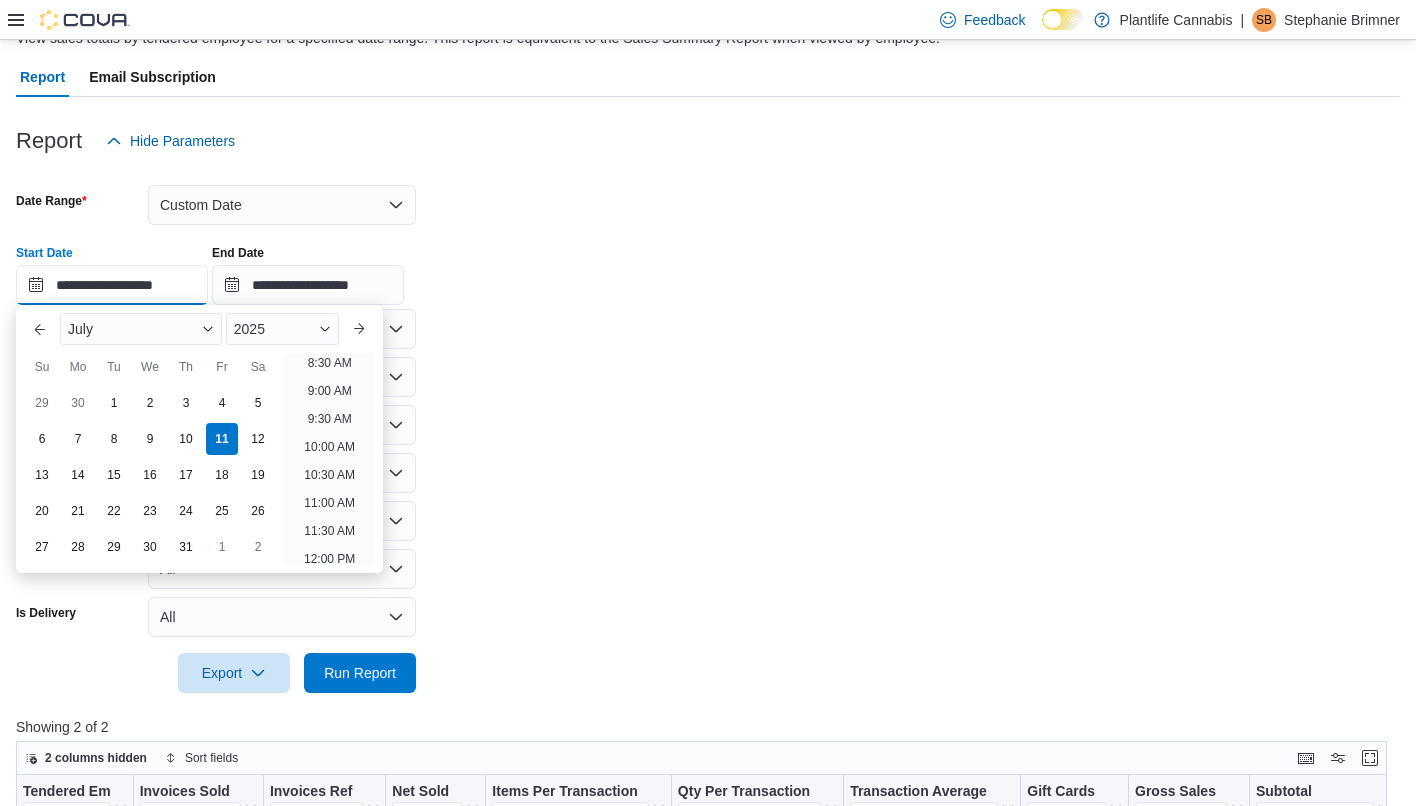 scroll, scrollTop: 480, scrollLeft: 0, axis: vertical 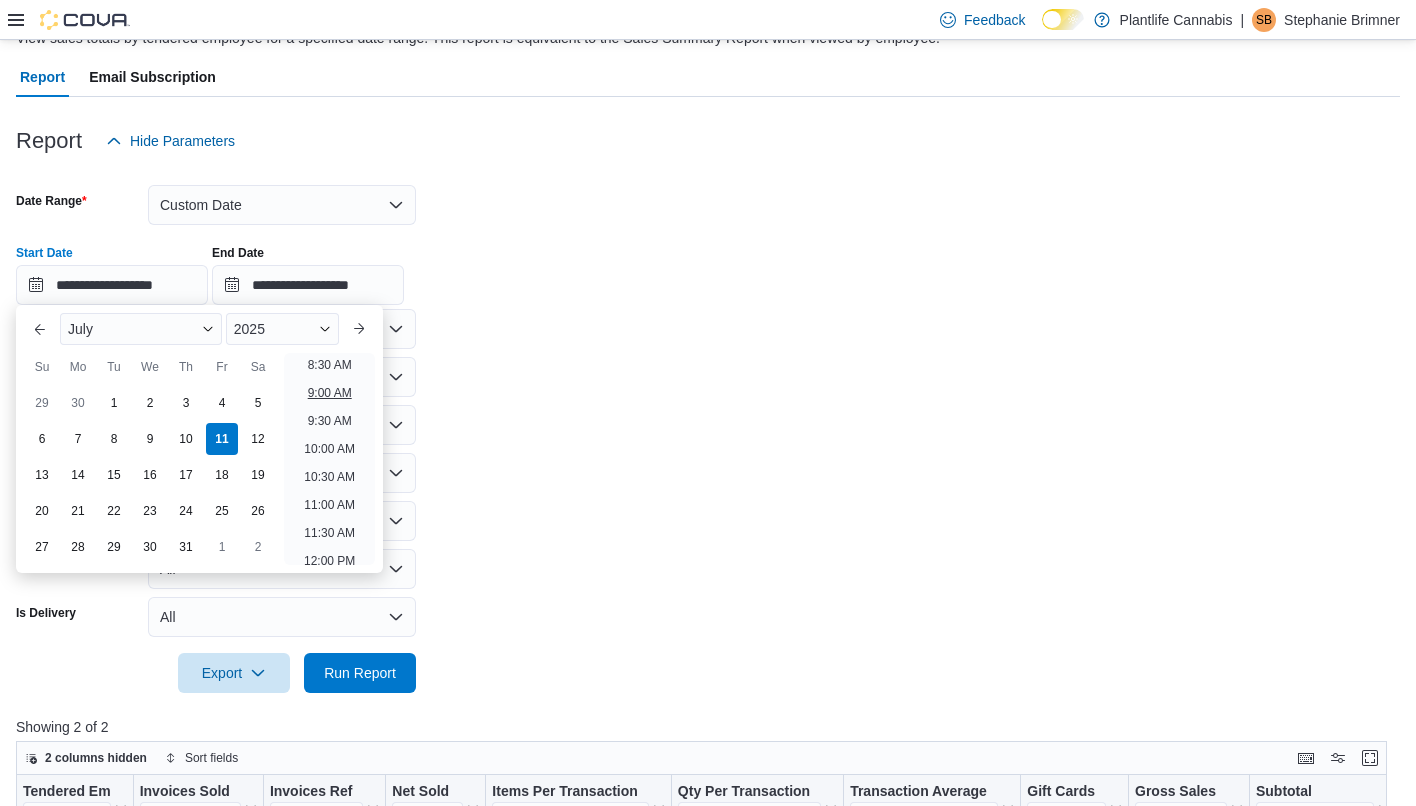 click on "9:00 AM" at bounding box center (330, 393) 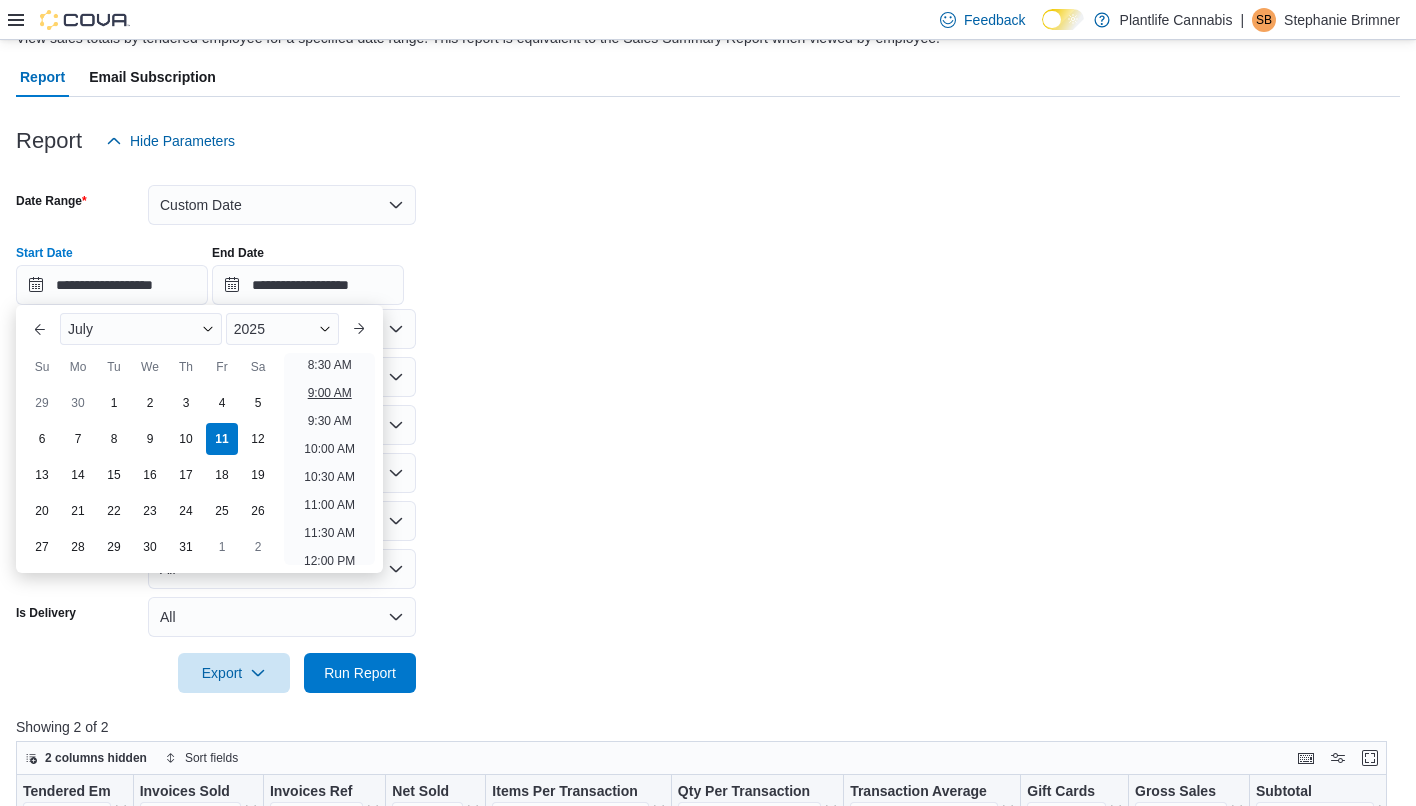 type on "**********" 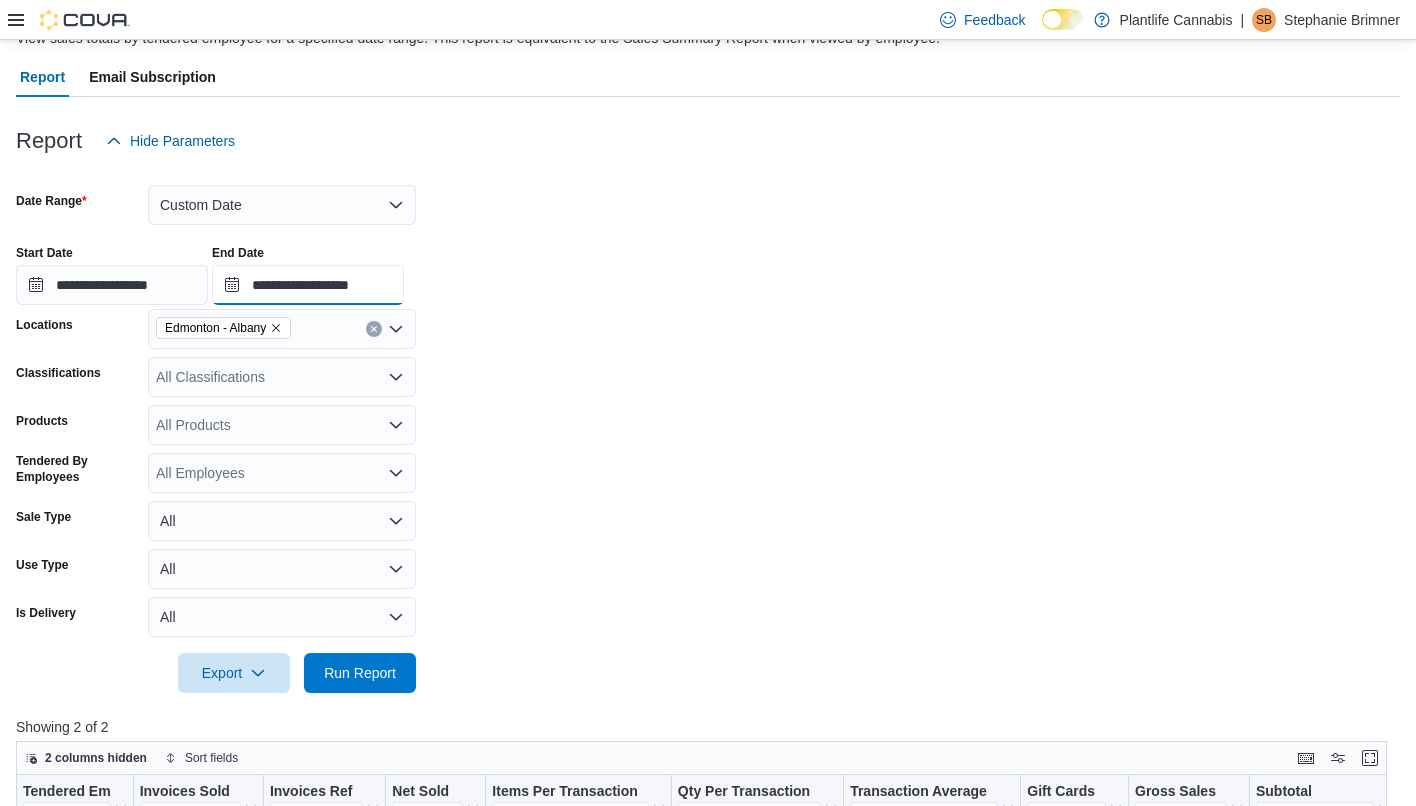 click on "**********" at bounding box center (308, 285) 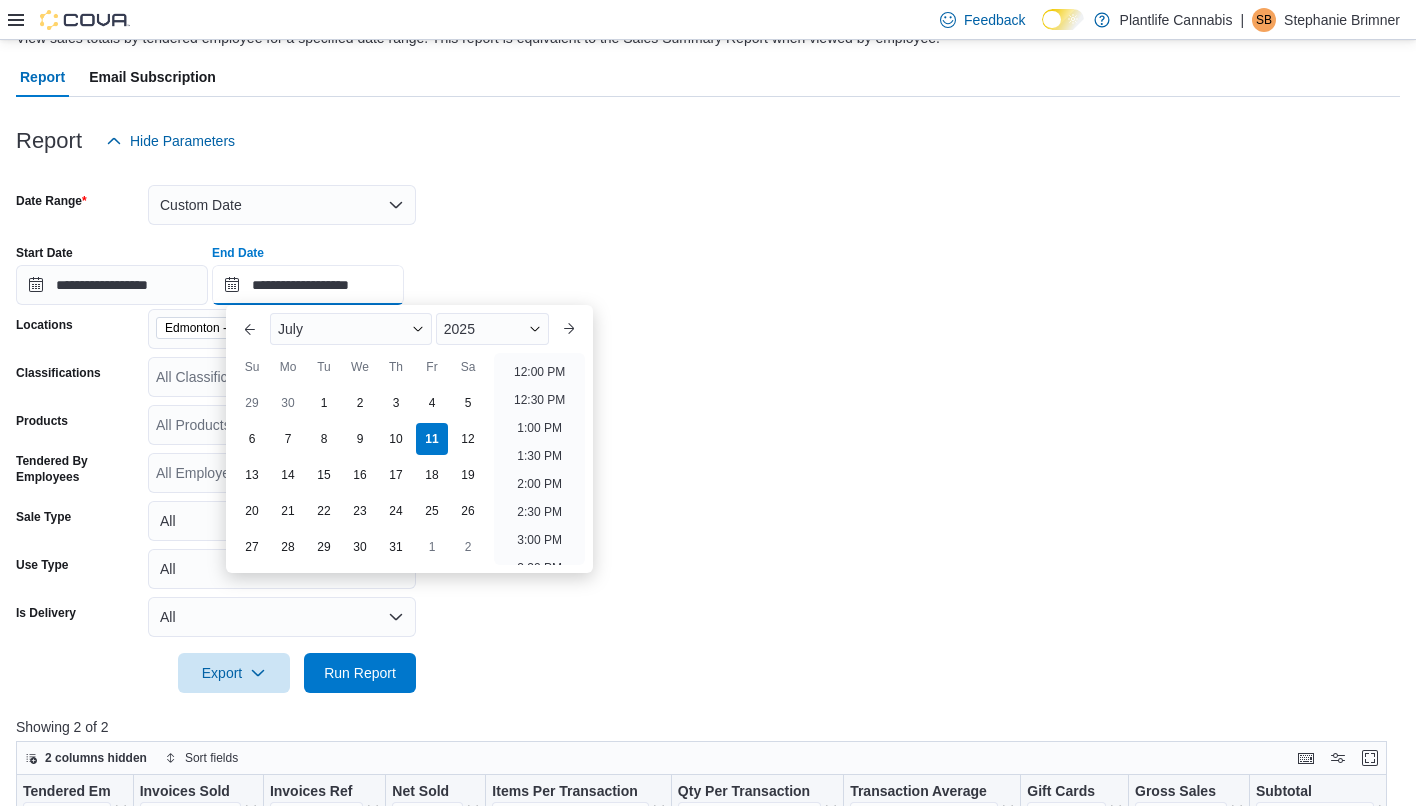 scroll, scrollTop: 663, scrollLeft: 0, axis: vertical 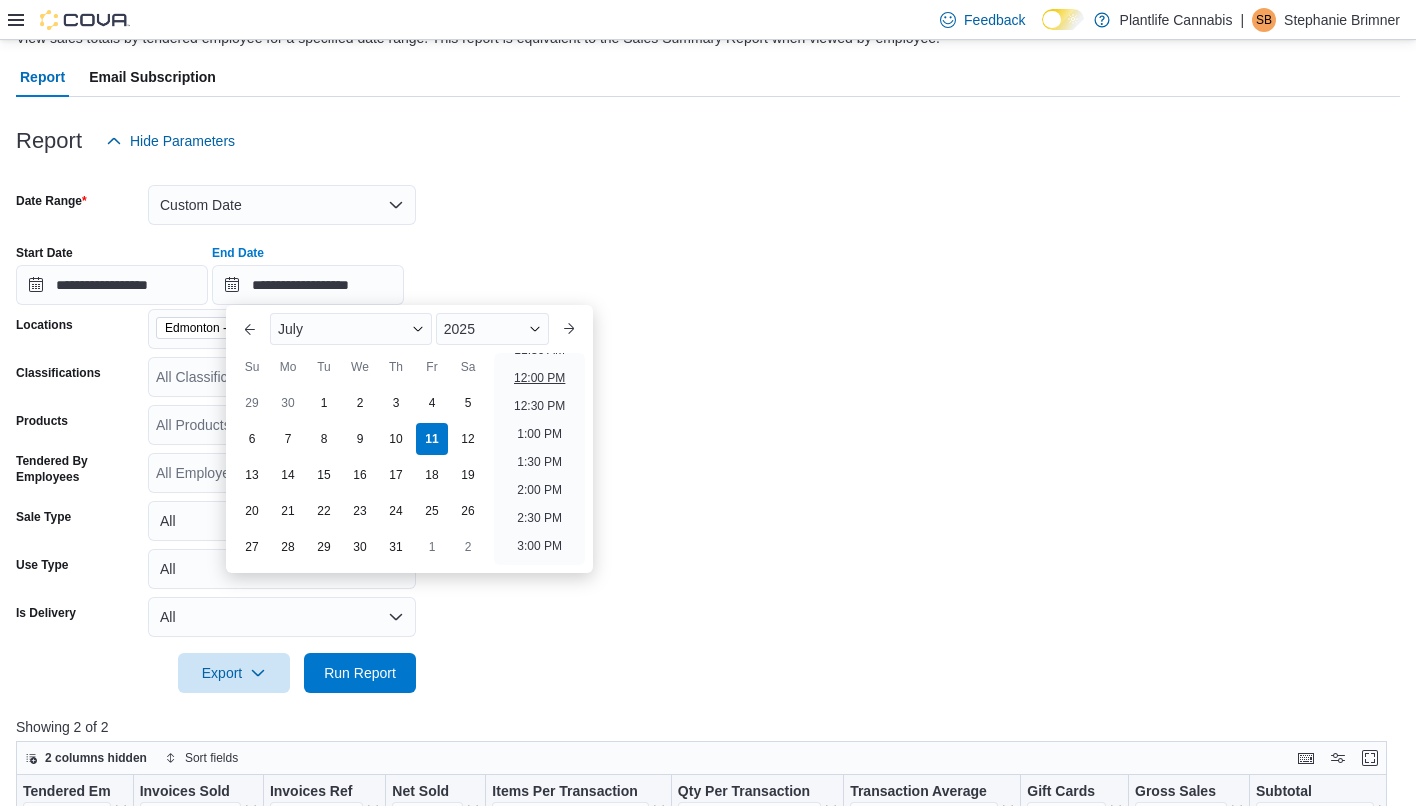 click on "12:00 PM" at bounding box center (539, 378) 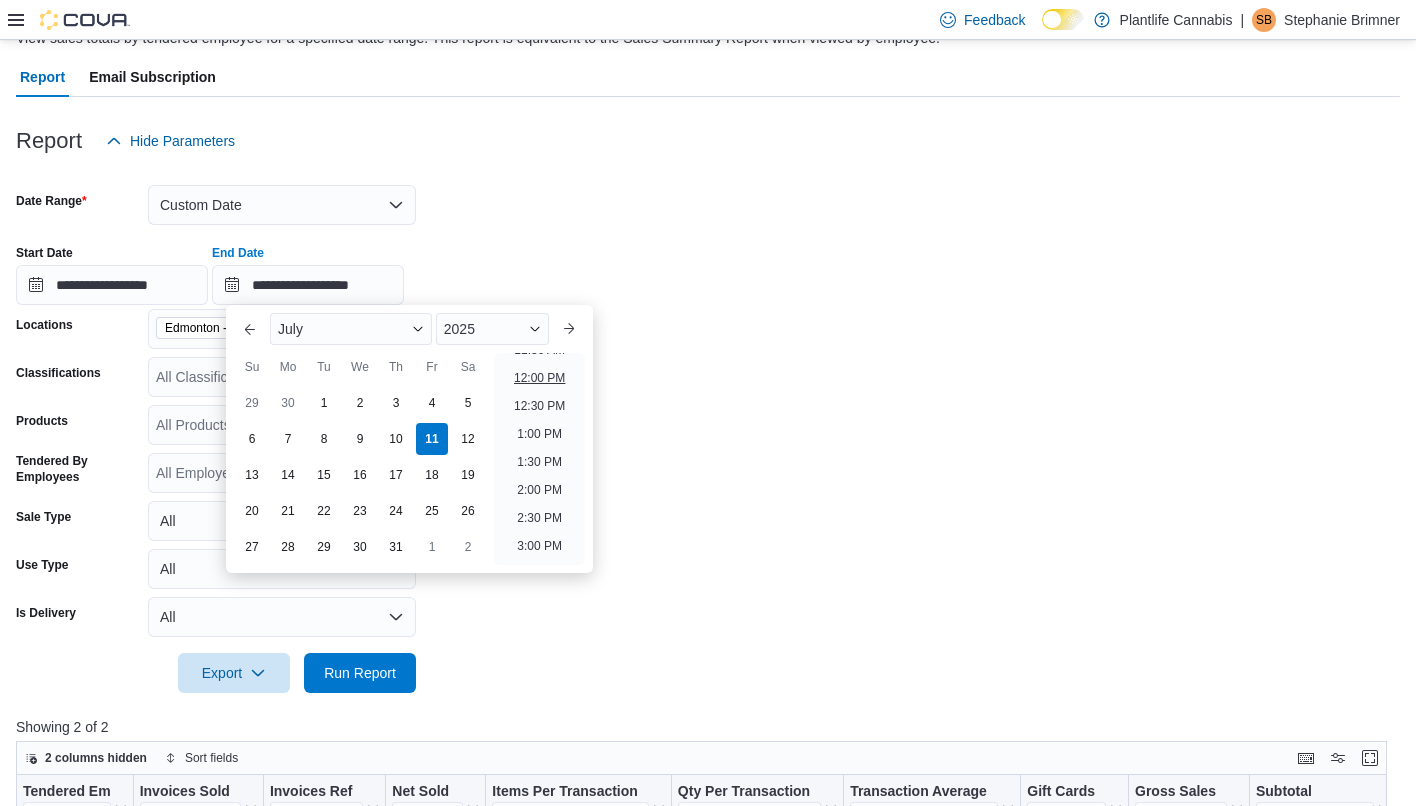 type on "**********" 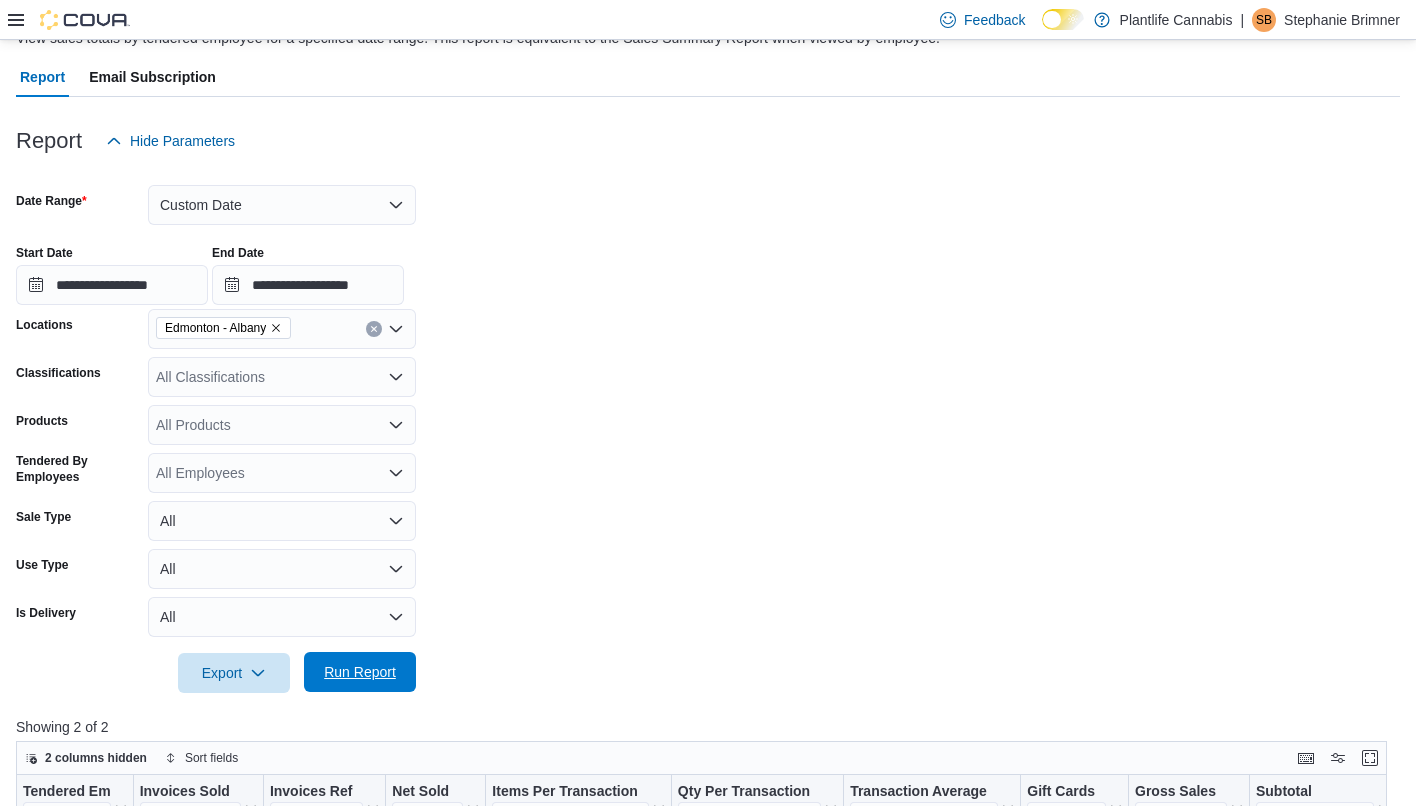 click on "Run Report" at bounding box center (360, 672) 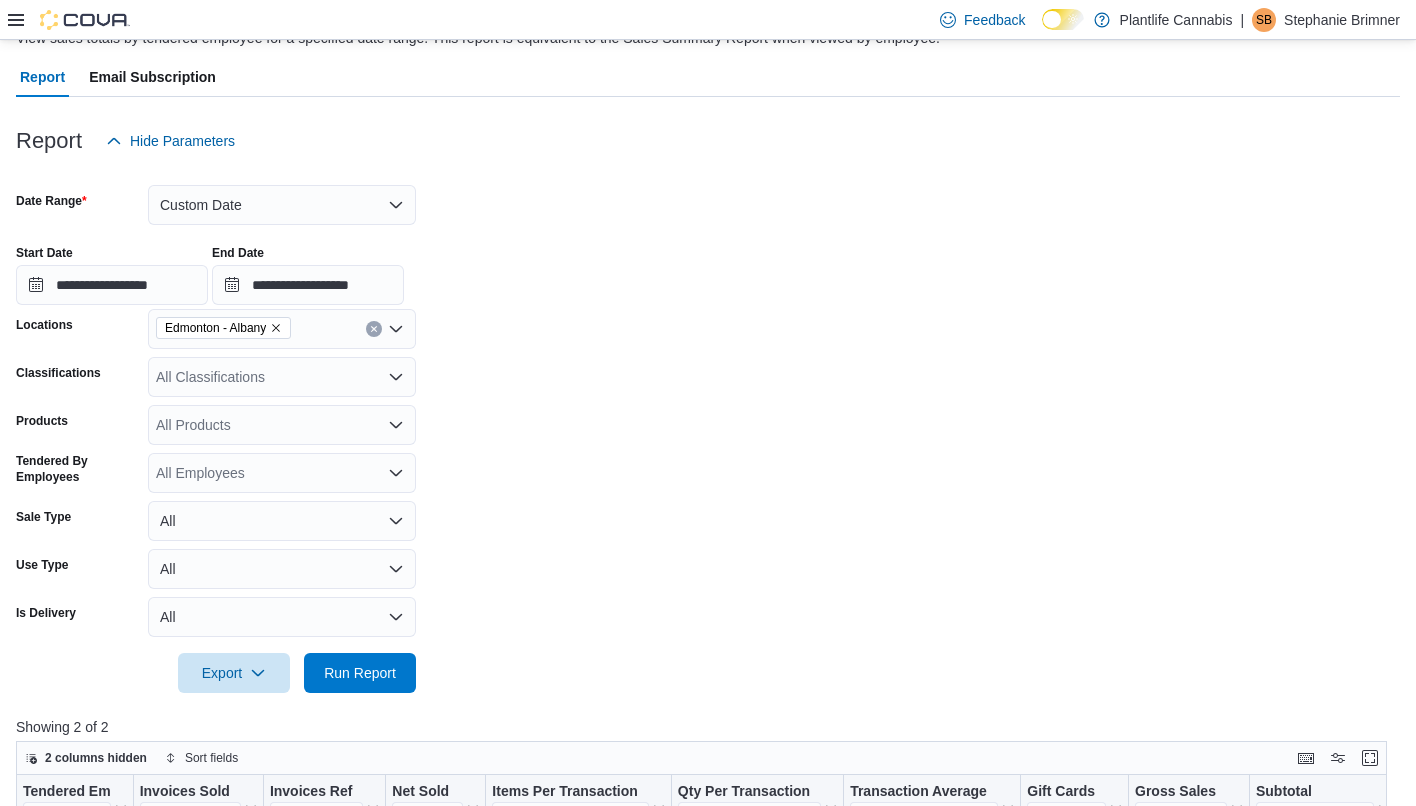 scroll, scrollTop: 520, scrollLeft: 0, axis: vertical 